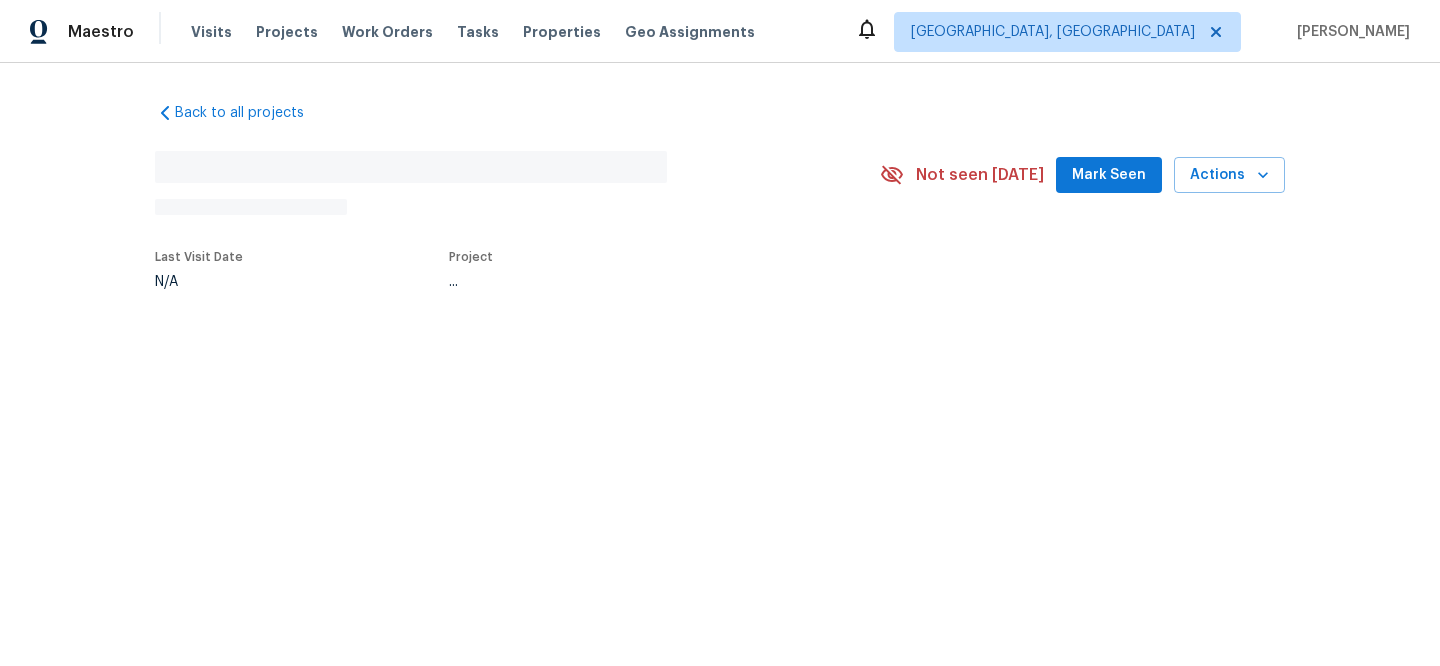 scroll, scrollTop: 0, scrollLeft: 0, axis: both 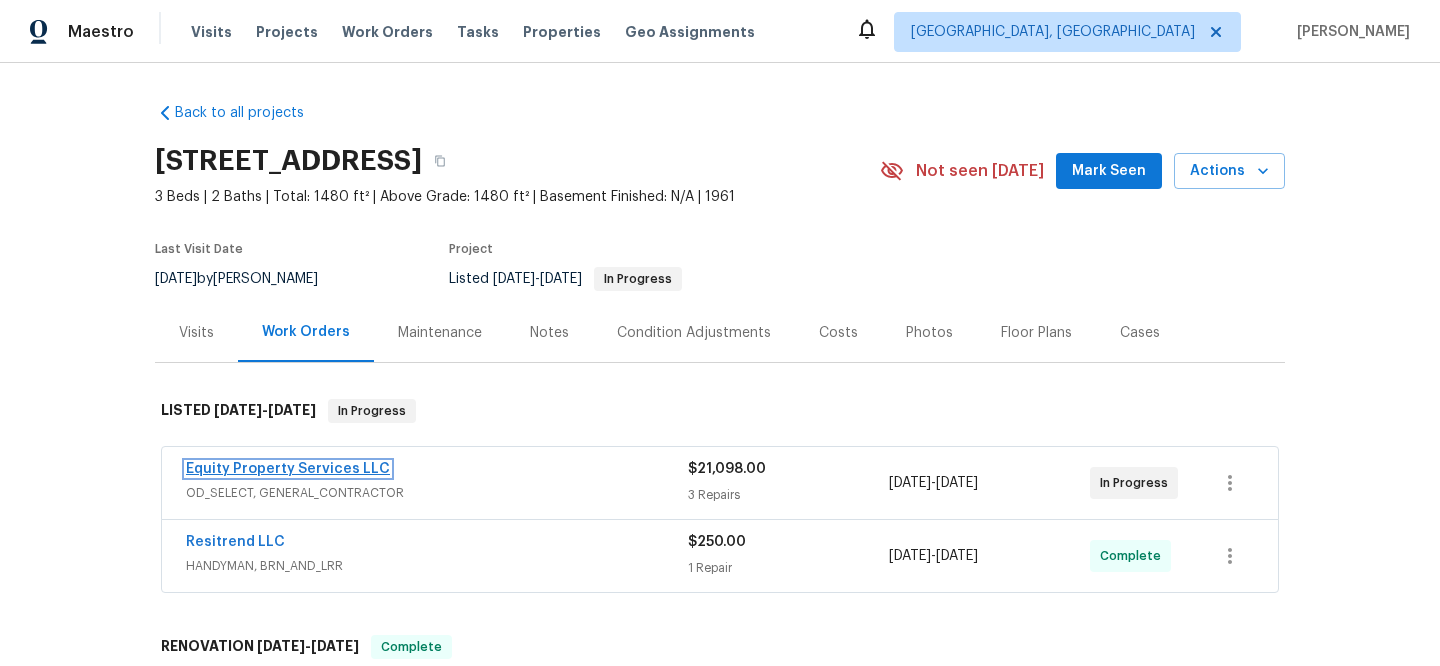 click on "Equity Property Services LLC" at bounding box center (288, 469) 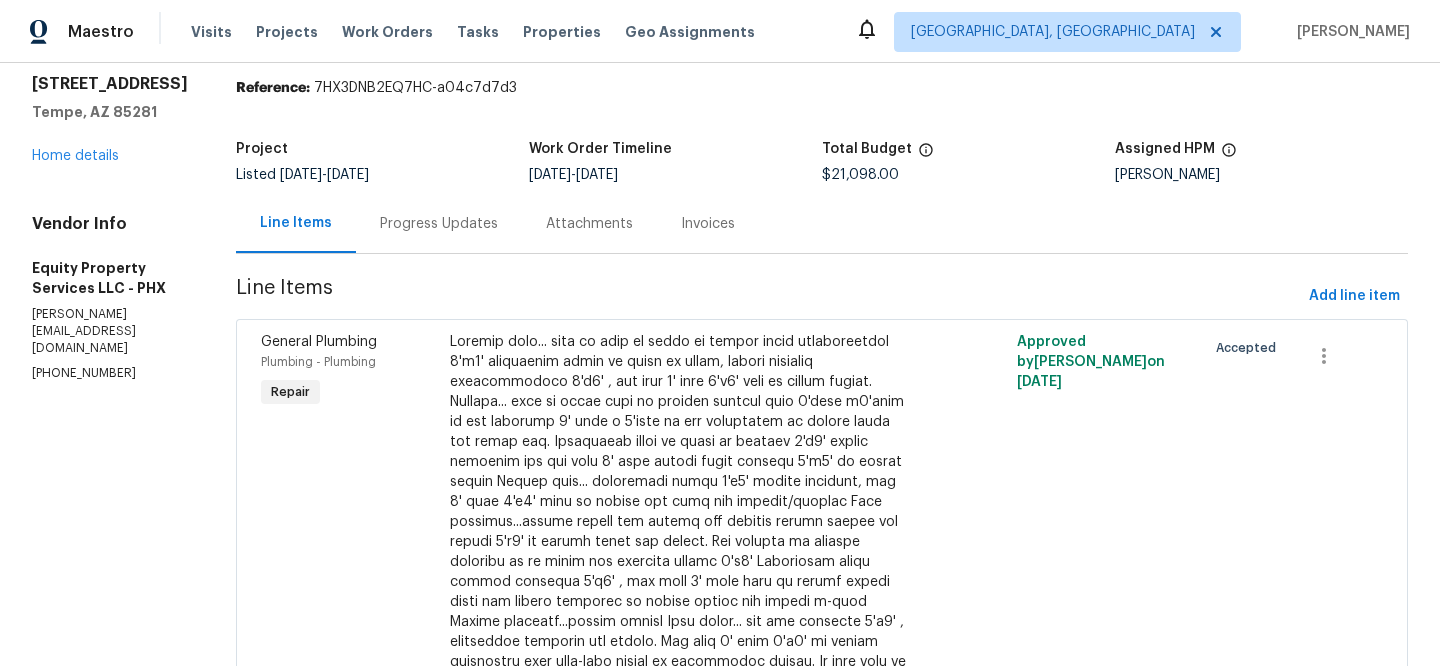 scroll, scrollTop: 0, scrollLeft: 0, axis: both 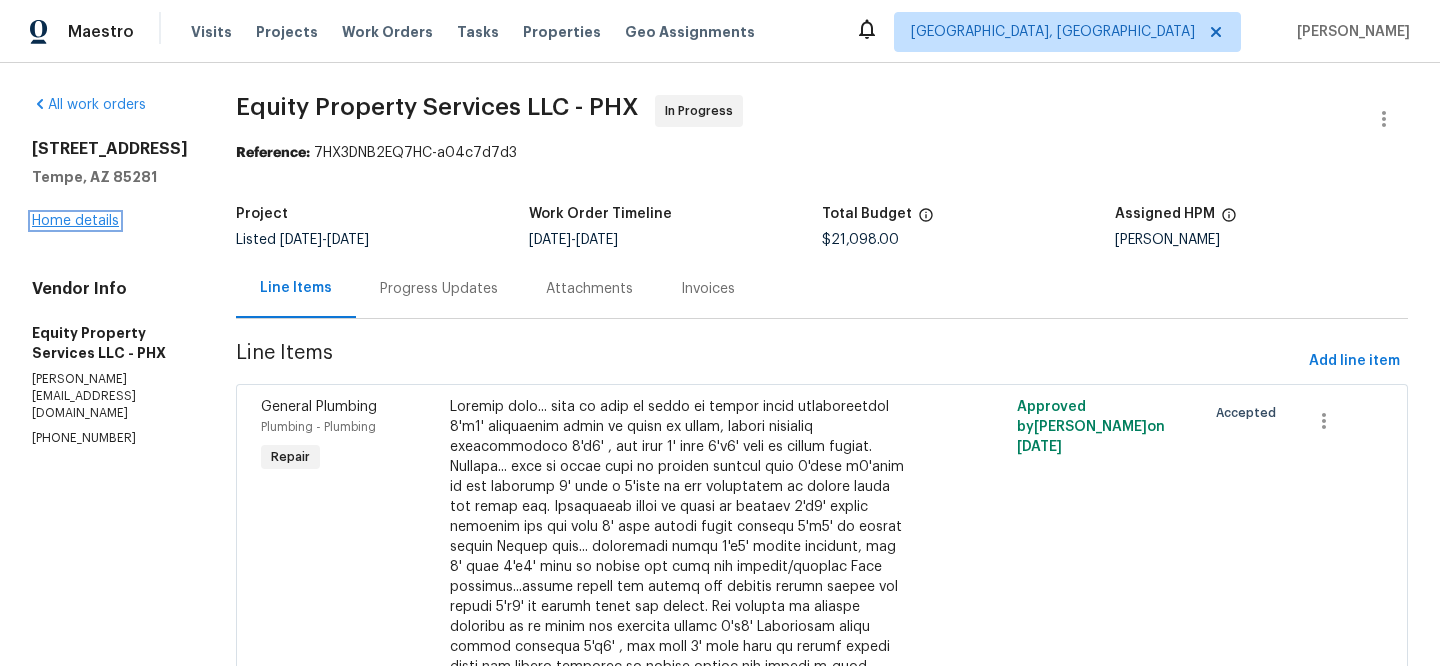 click on "Home details" at bounding box center [75, 221] 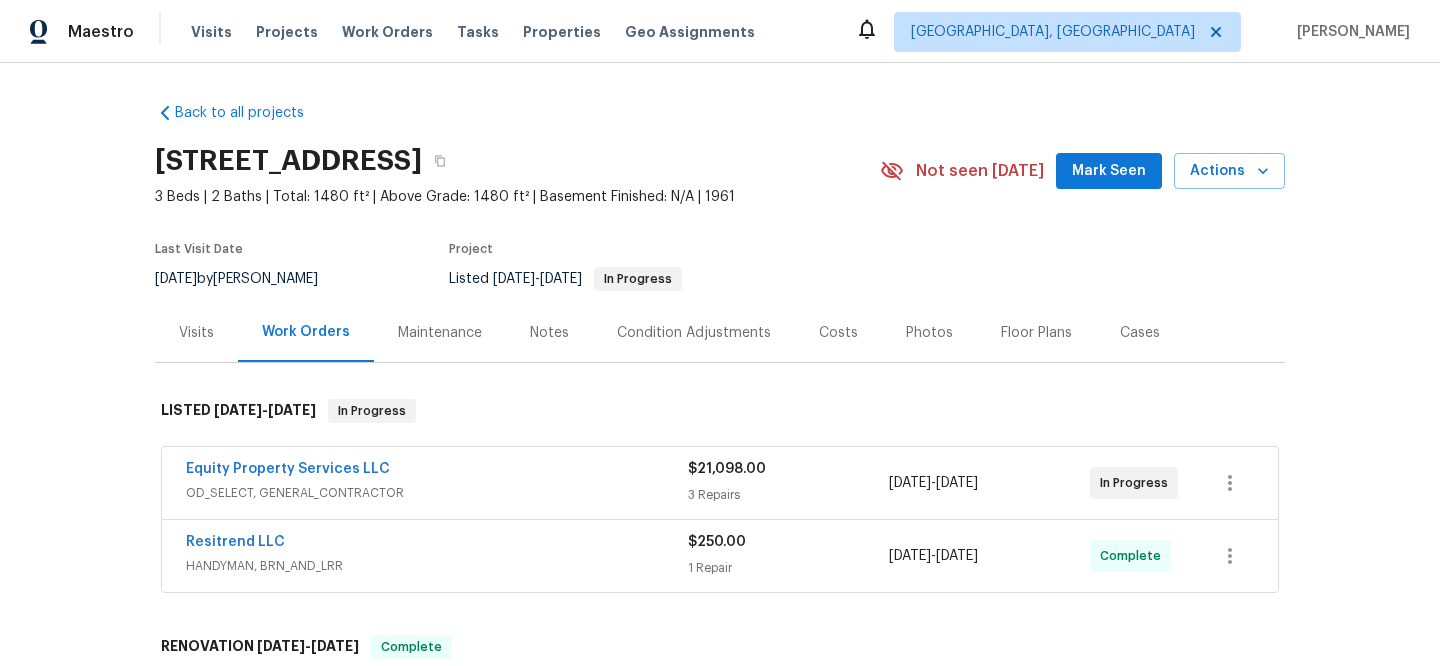 click on "Equity Property Services LLC" at bounding box center (288, 469) 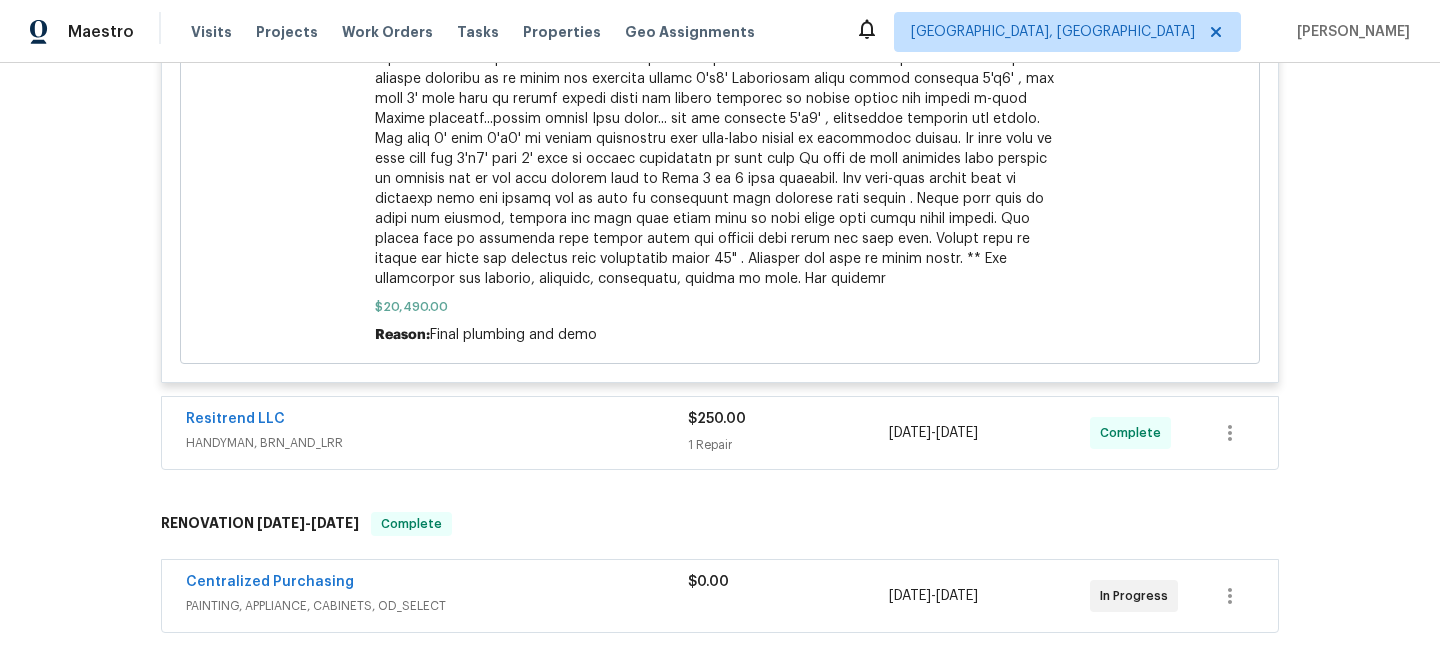 scroll, scrollTop: 1597, scrollLeft: 0, axis: vertical 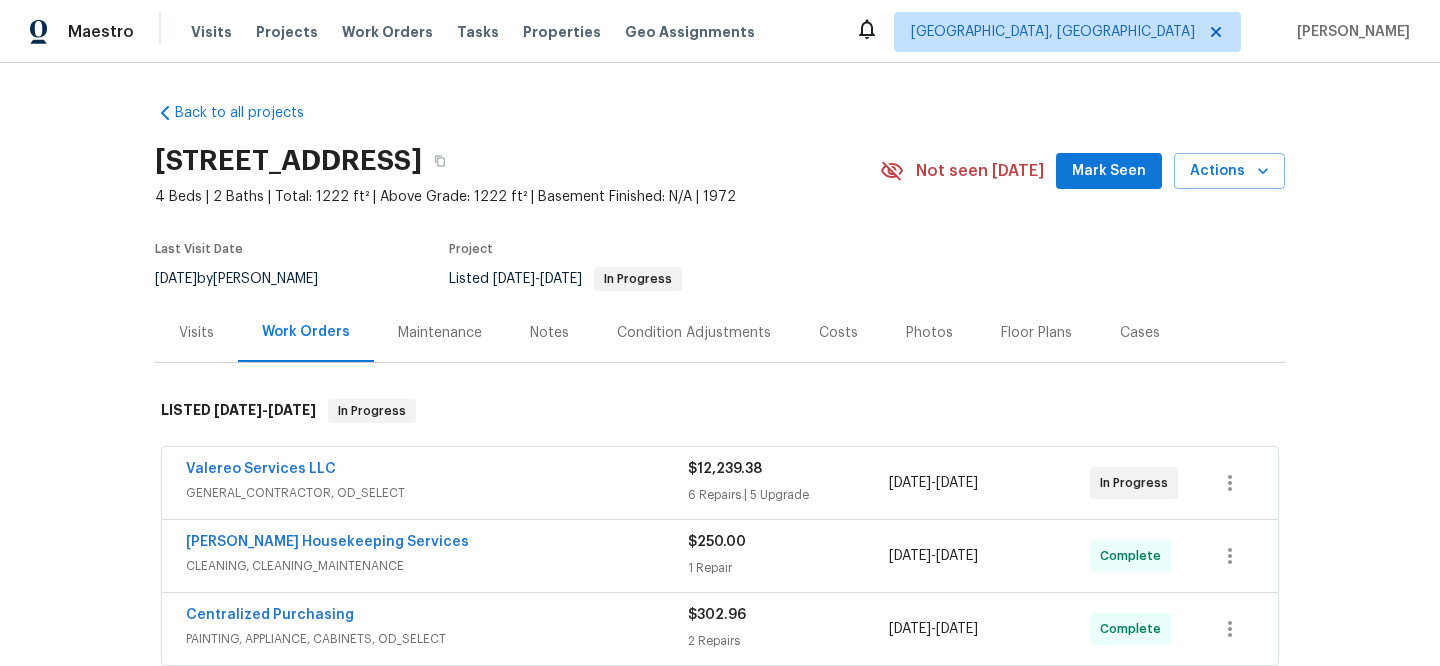 click on "Visits" at bounding box center [196, 333] 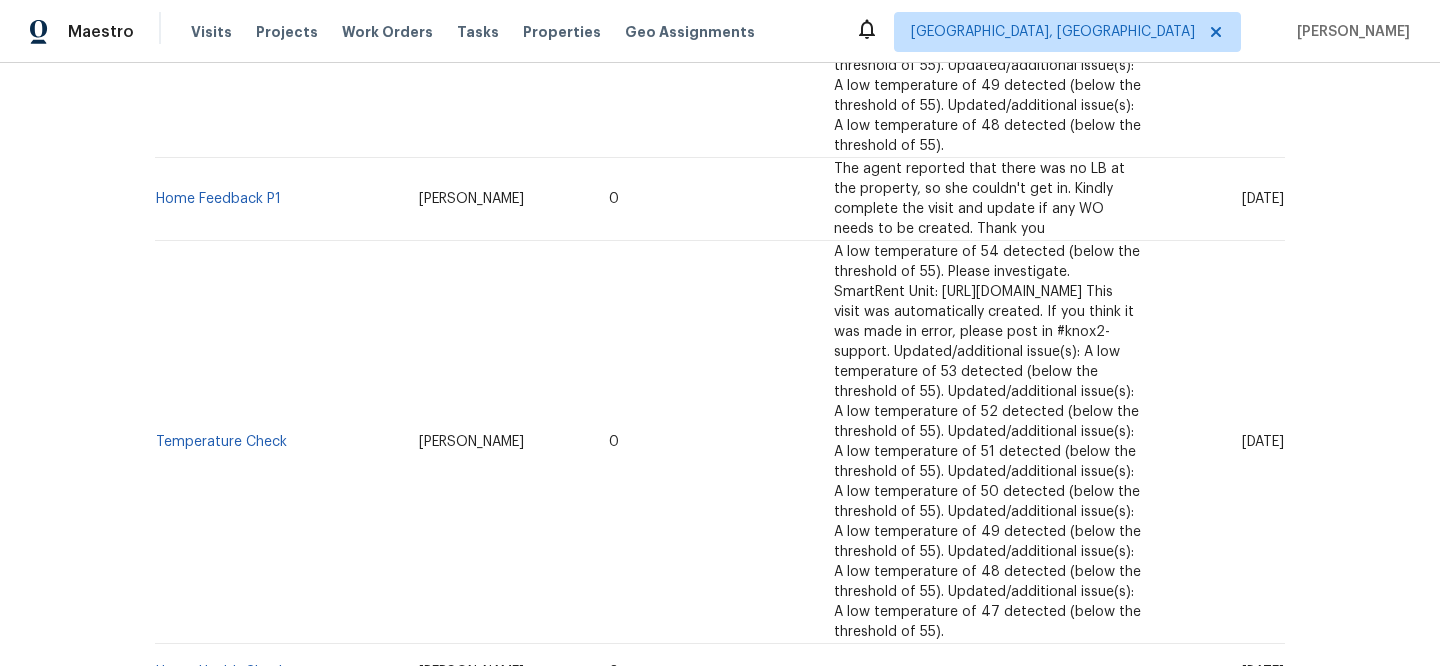 scroll, scrollTop: 2263, scrollLeft: 0, axis: vertical 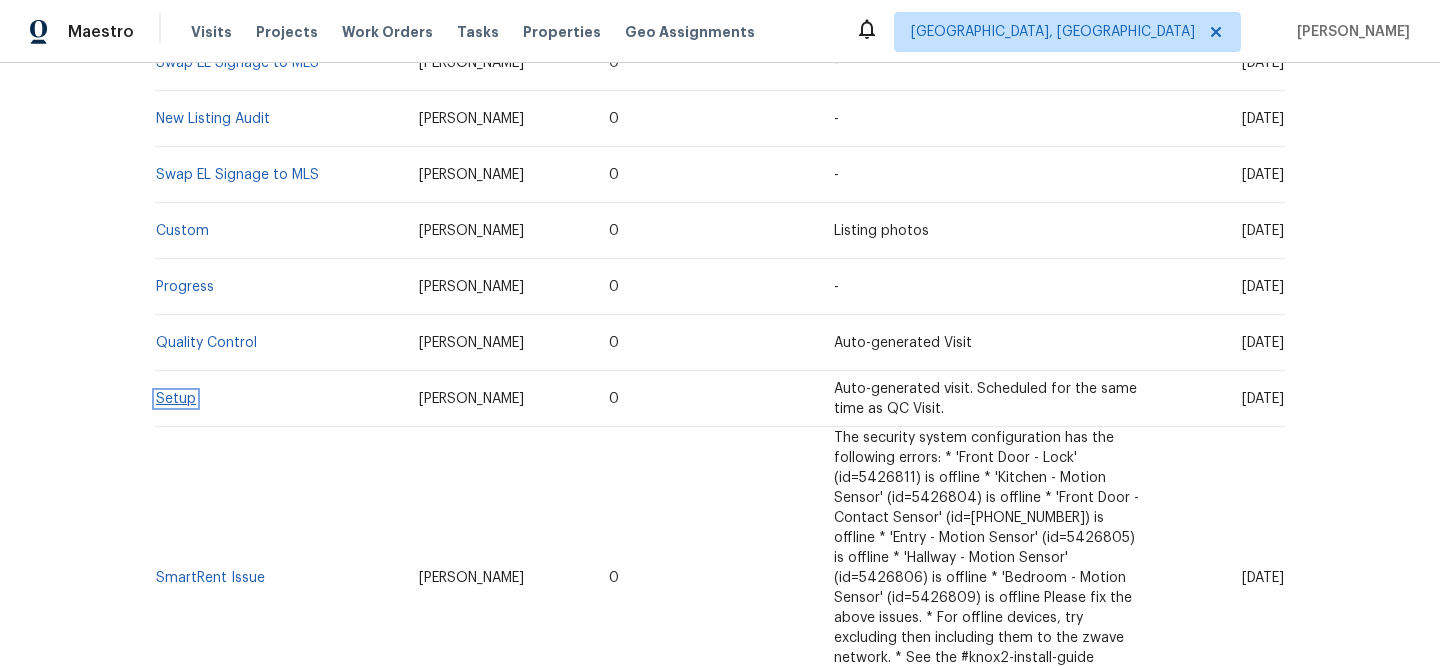 click on "Setup" at bounding box center (176, 399) 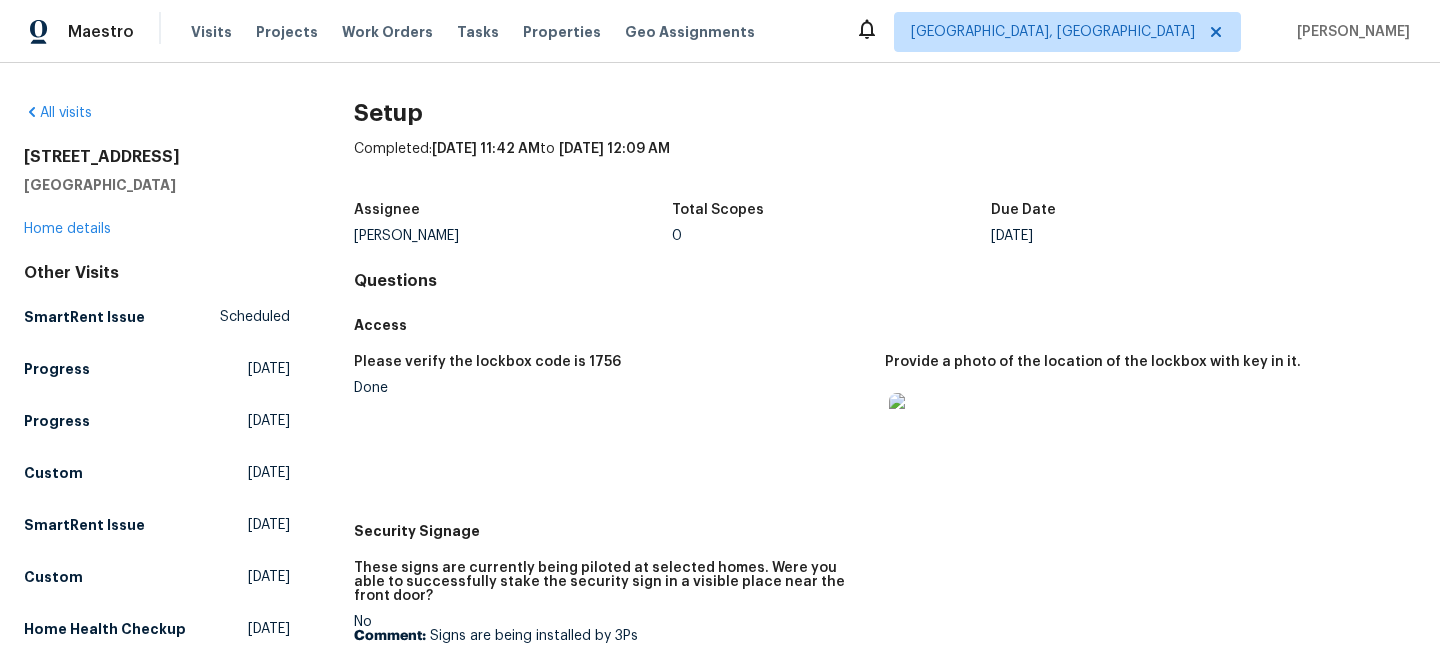 click at bounding box center [921, 425] 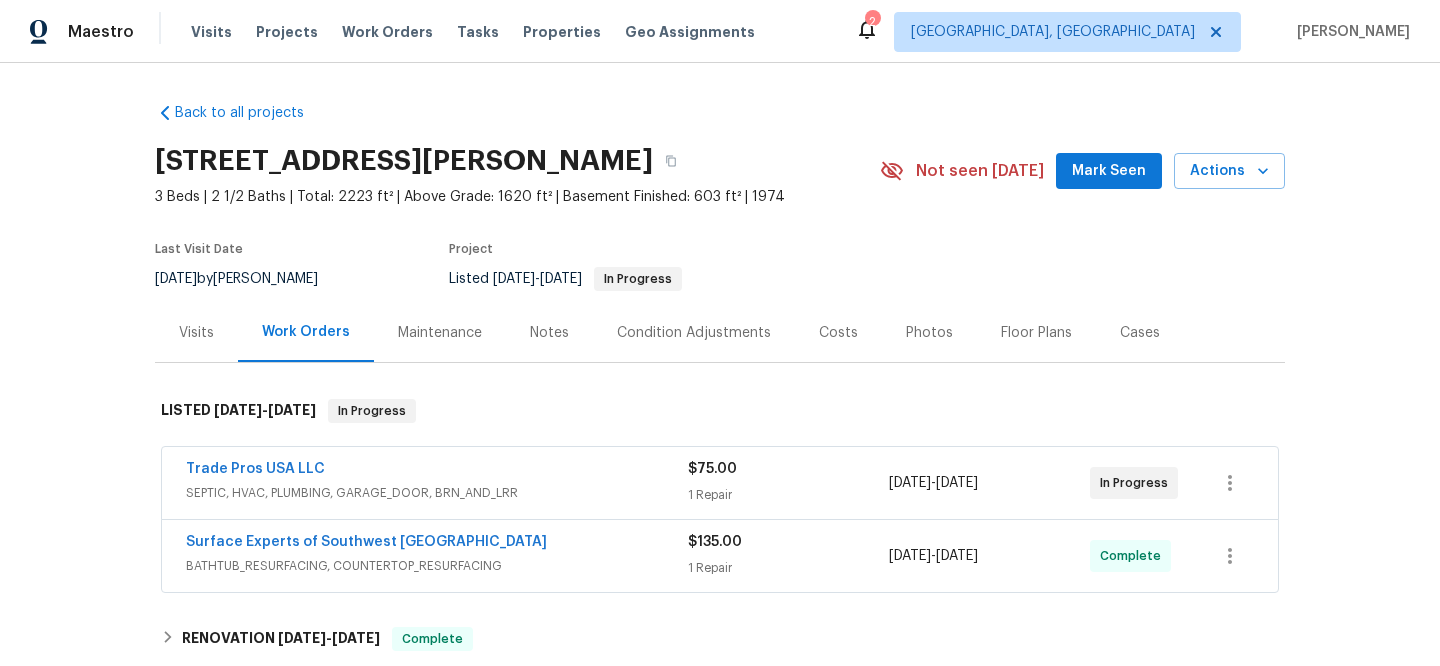 scroll, scrollTop: 0, scrollLeft: 0, axis: both 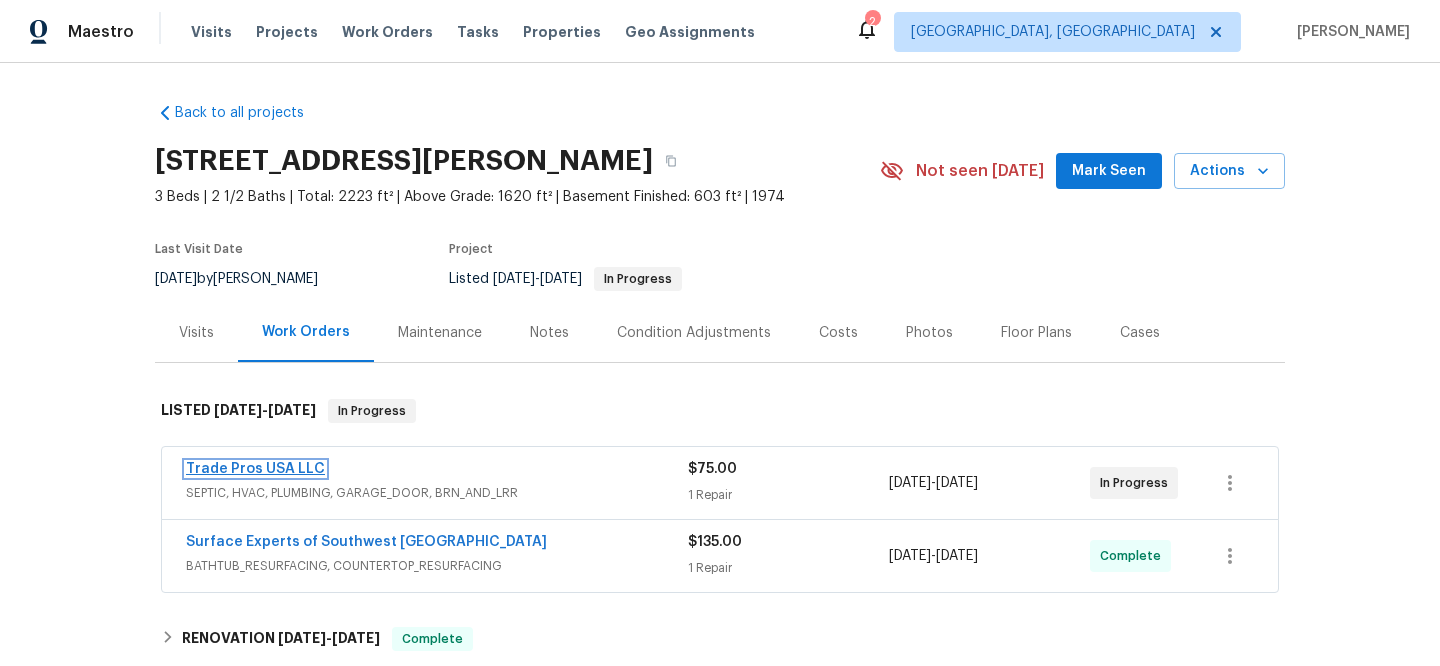 click on "Trade Pros USA LLC" at bounding box center (255, 469) 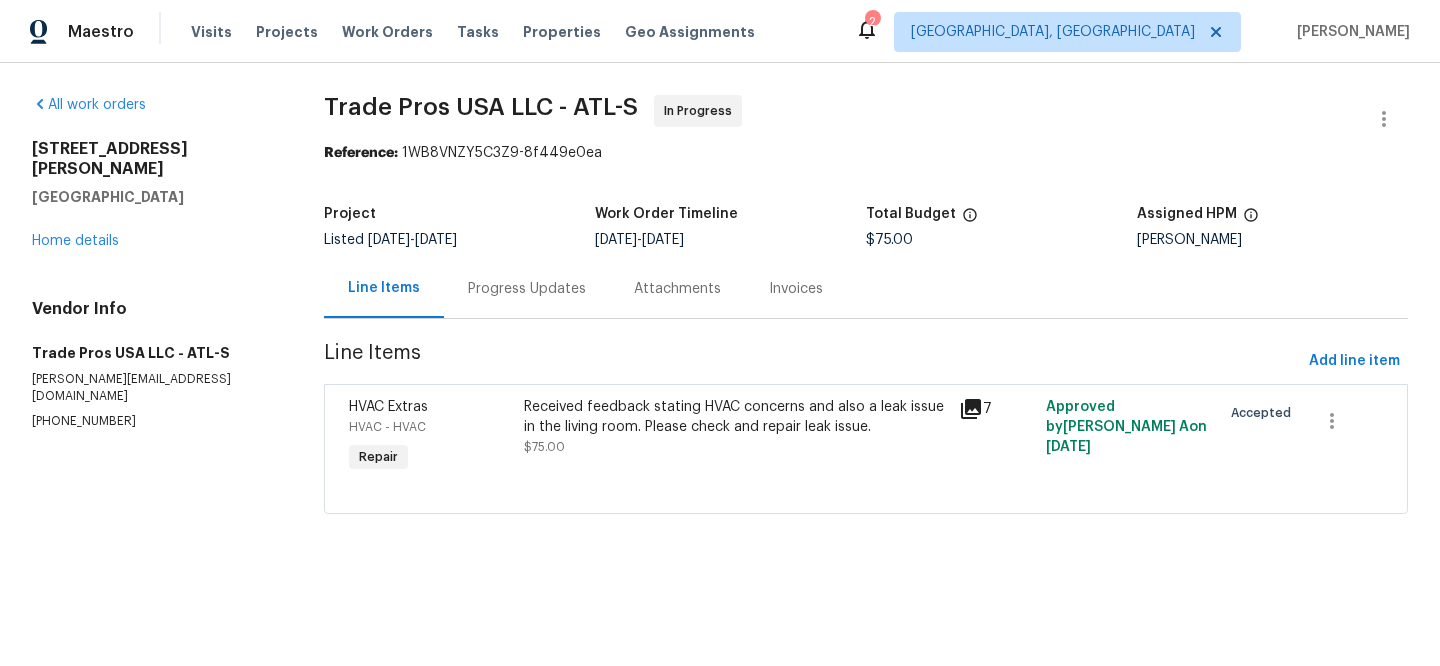 click 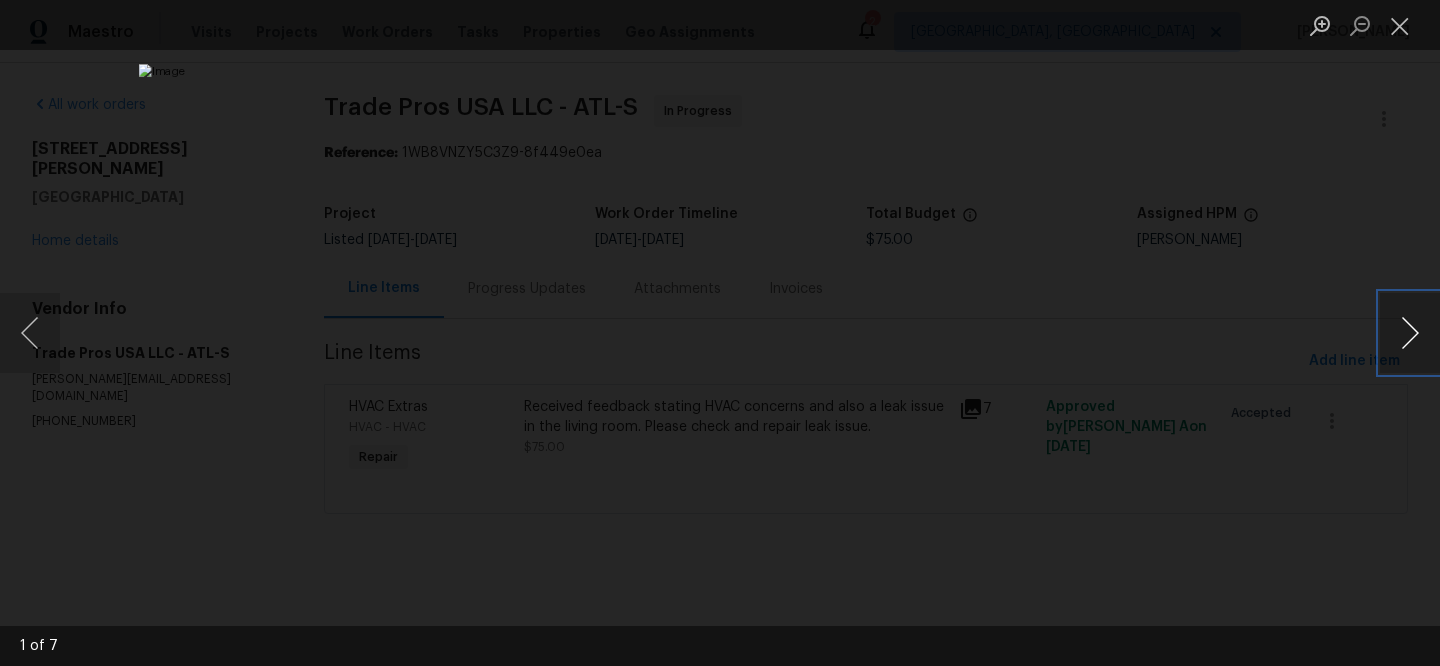click at bounding box center [1410, 333] 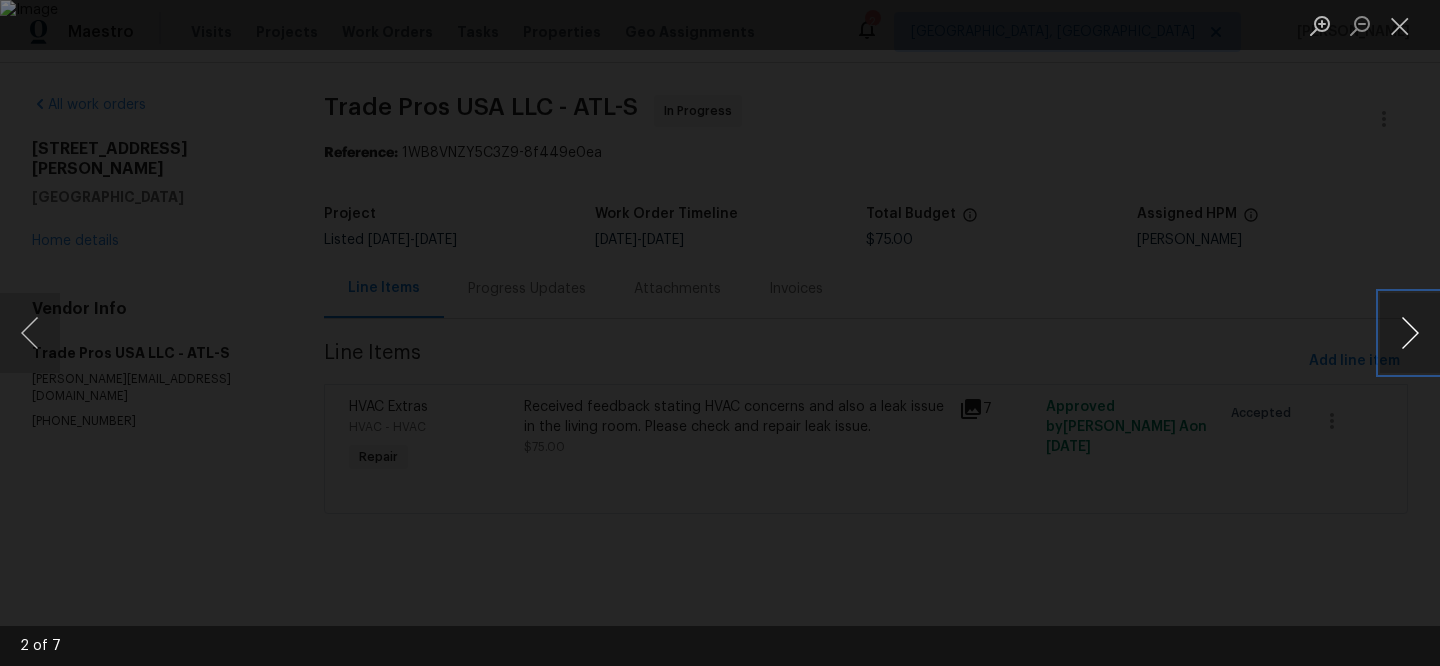 click at bounding box center (1410, 333) 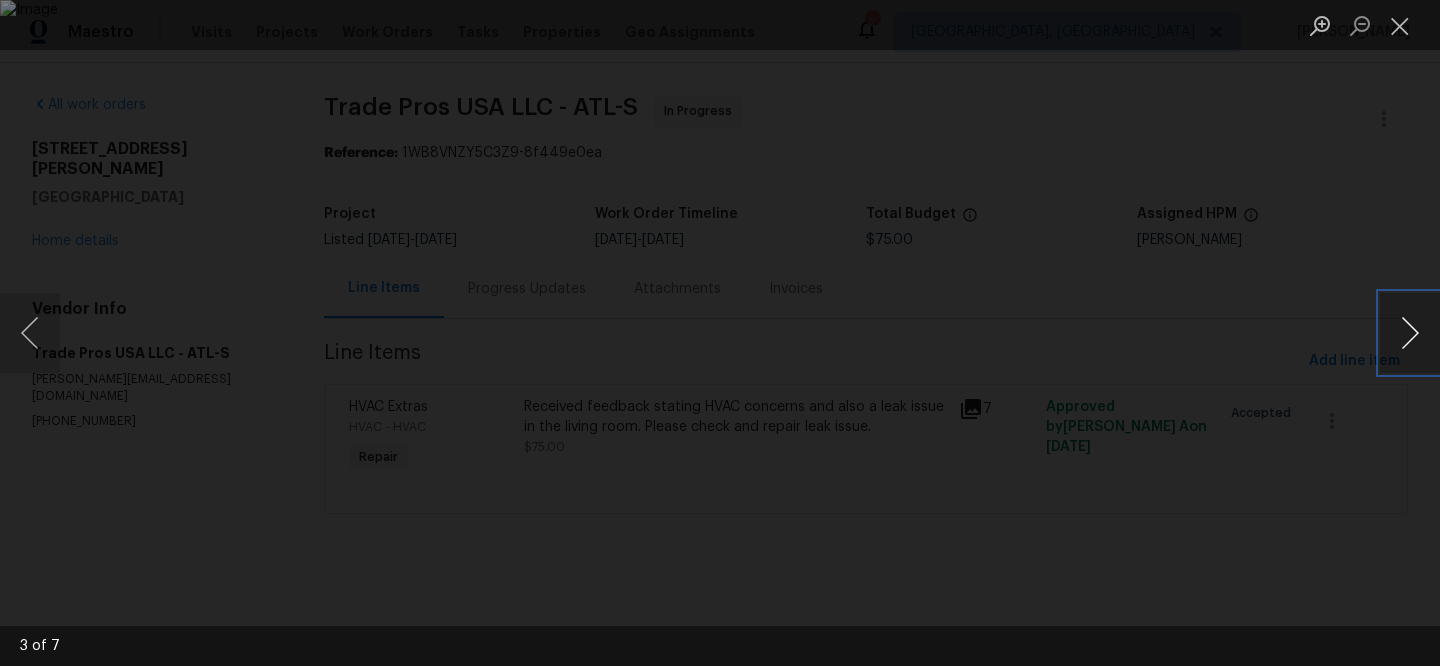 click at bounding box center (1410, 333) 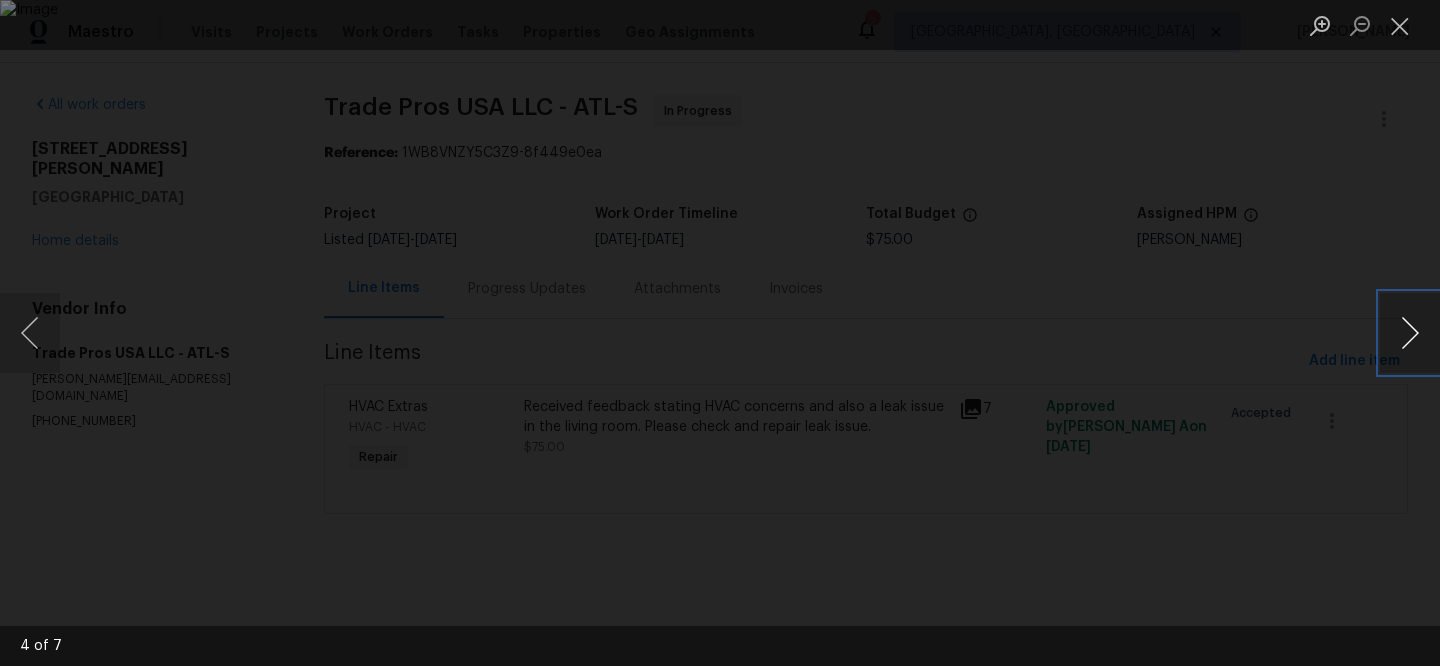 click at bounding box center [1410, 333] 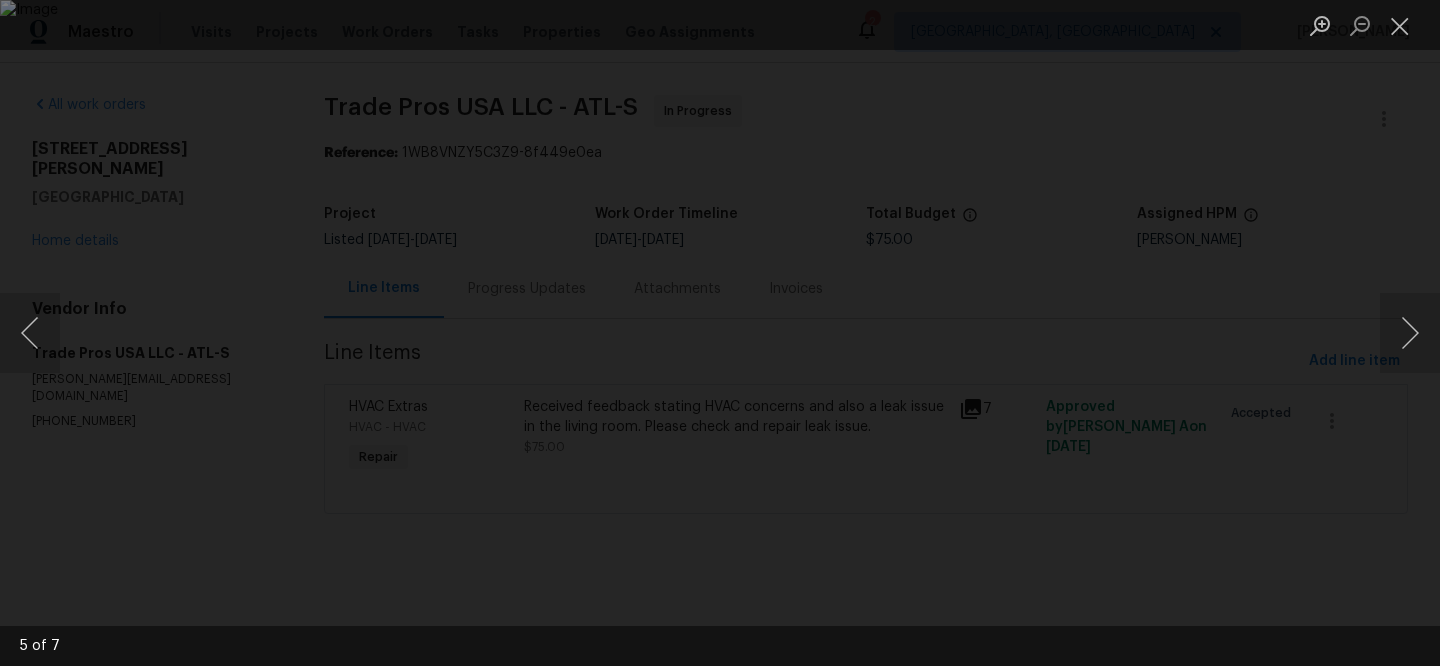click at bounding box center (720, 333) 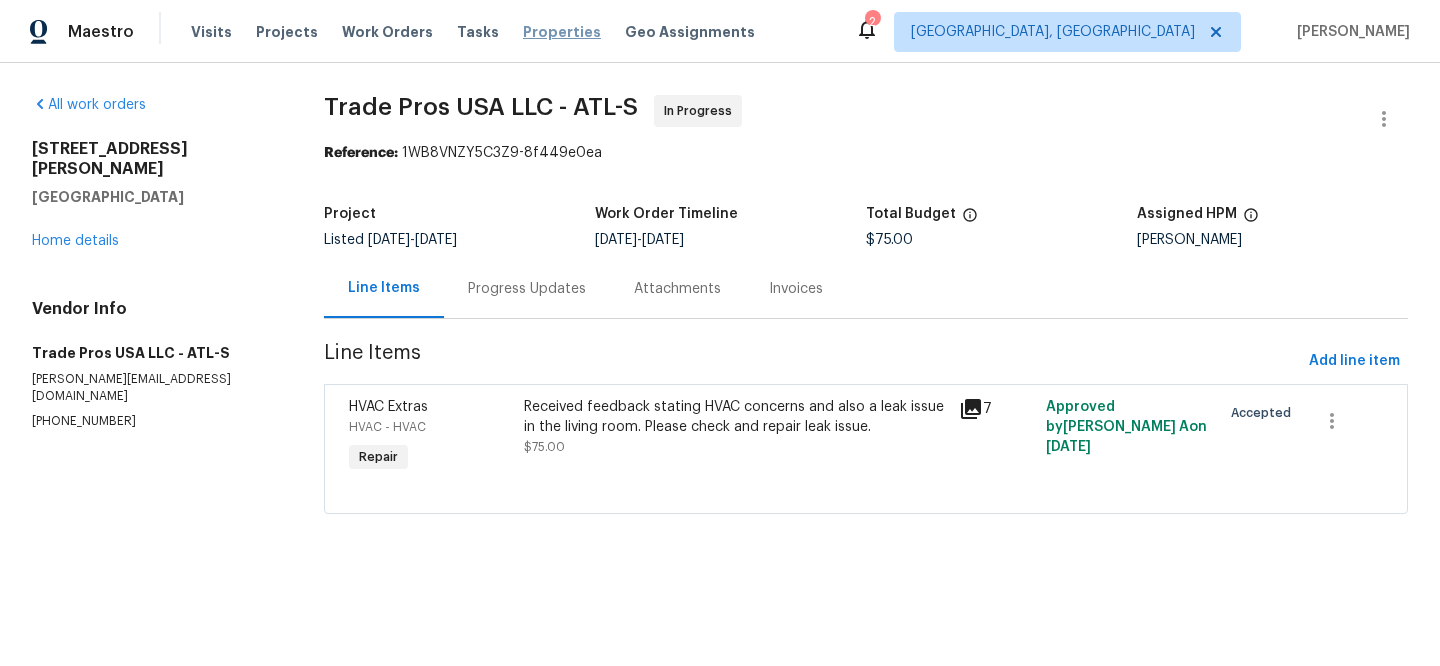 click on "Properties" at bounding box center [562, 32] 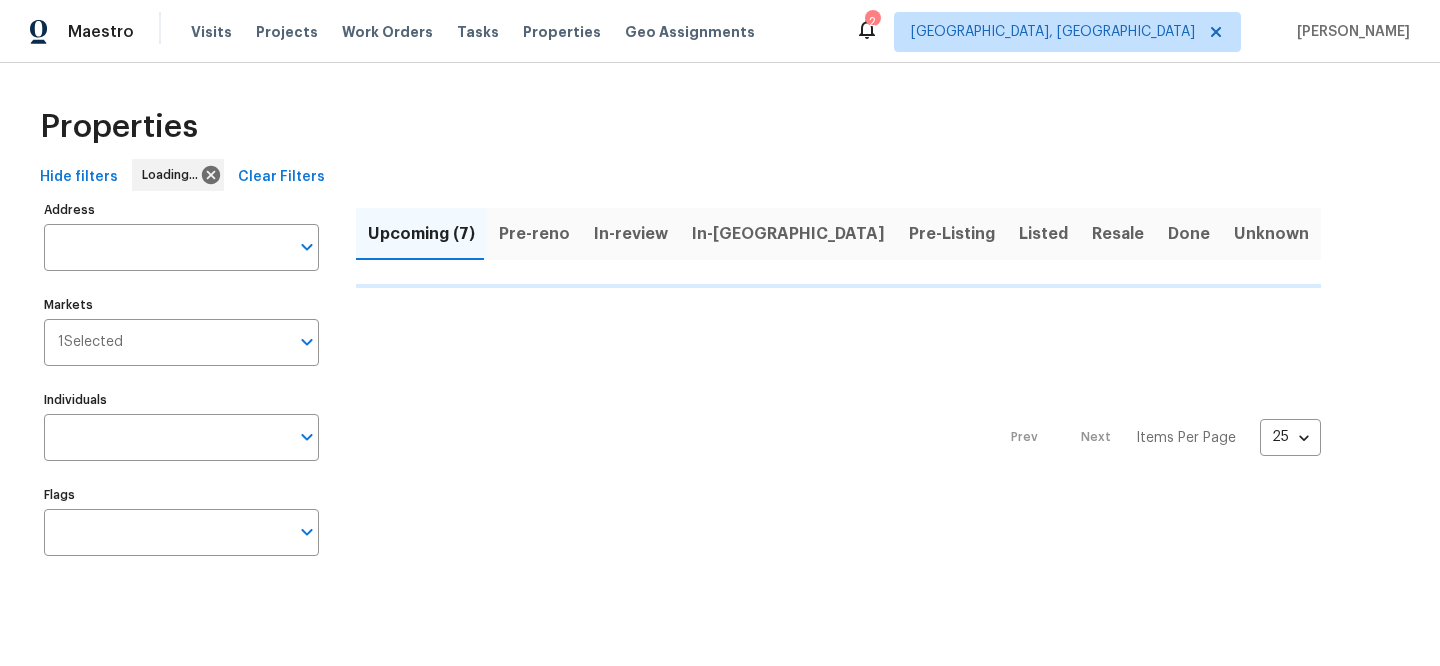 click on "Clear Filters" at bounding box center (281, 177) 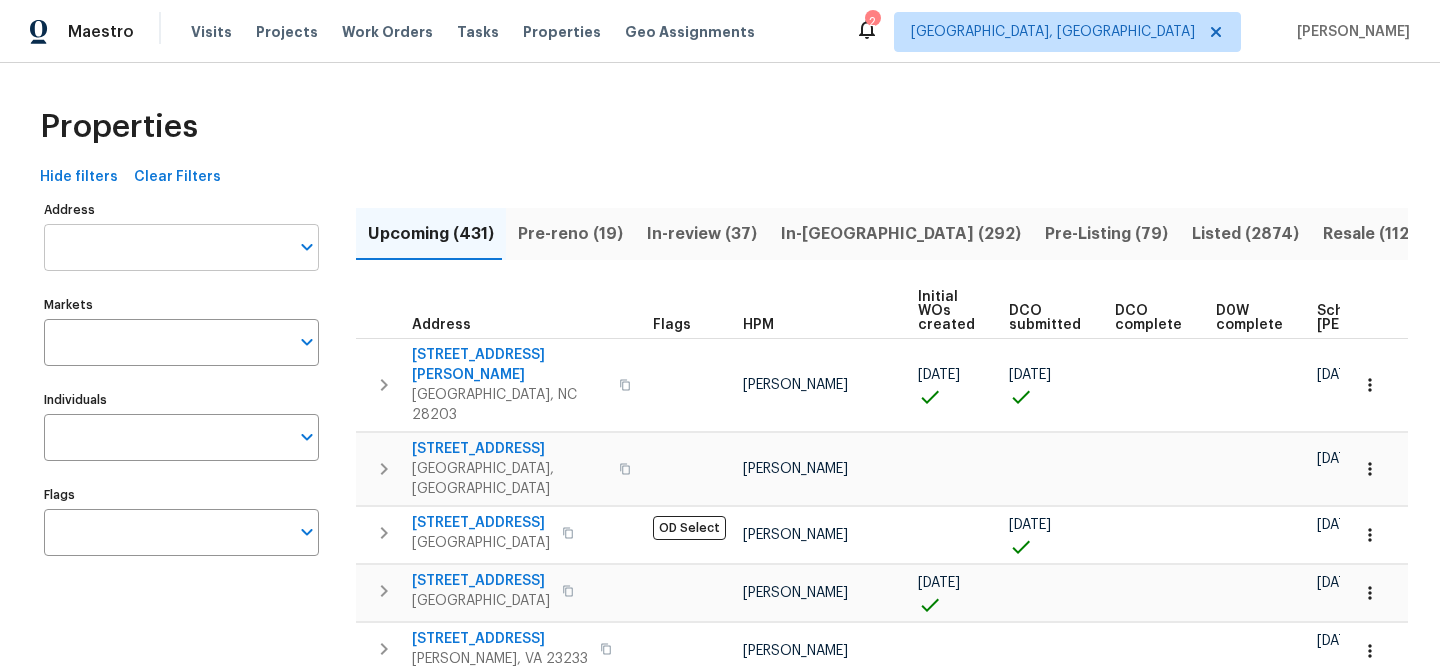 click on "Address" at bounding box center (166, 247) 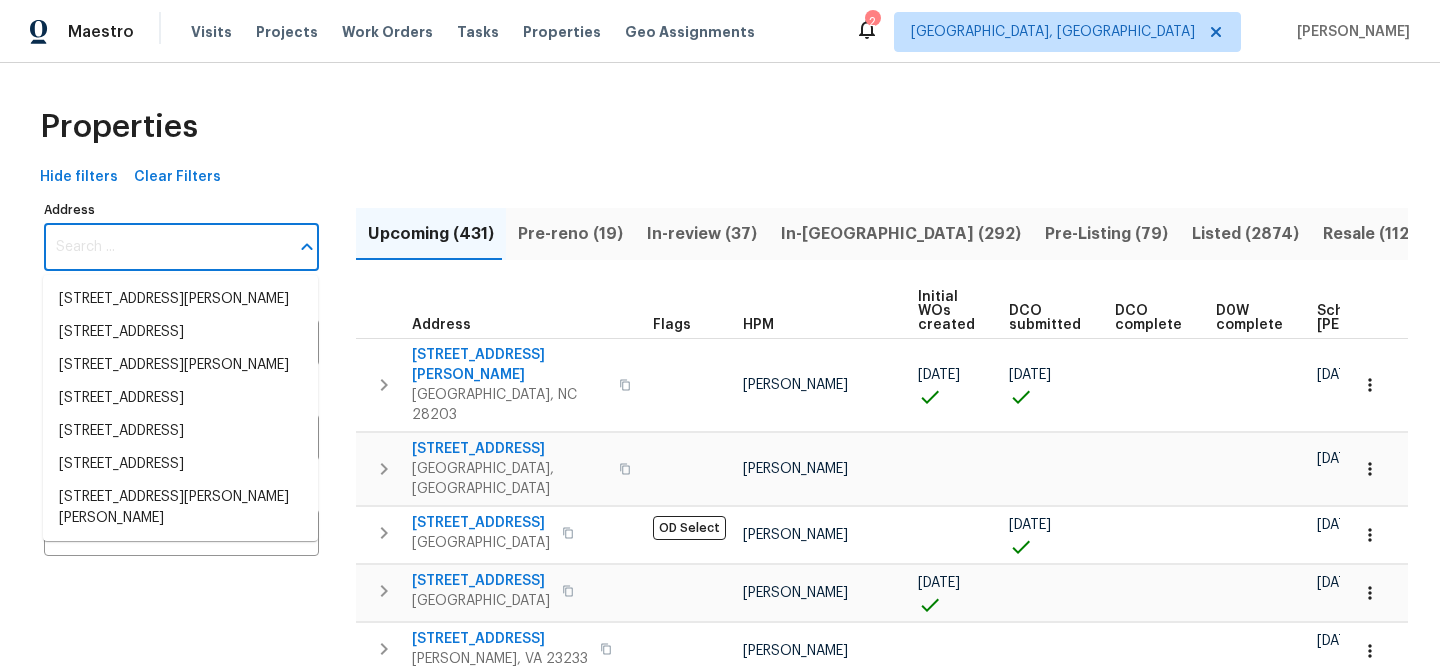 paste on "1686 Cortona Ct" 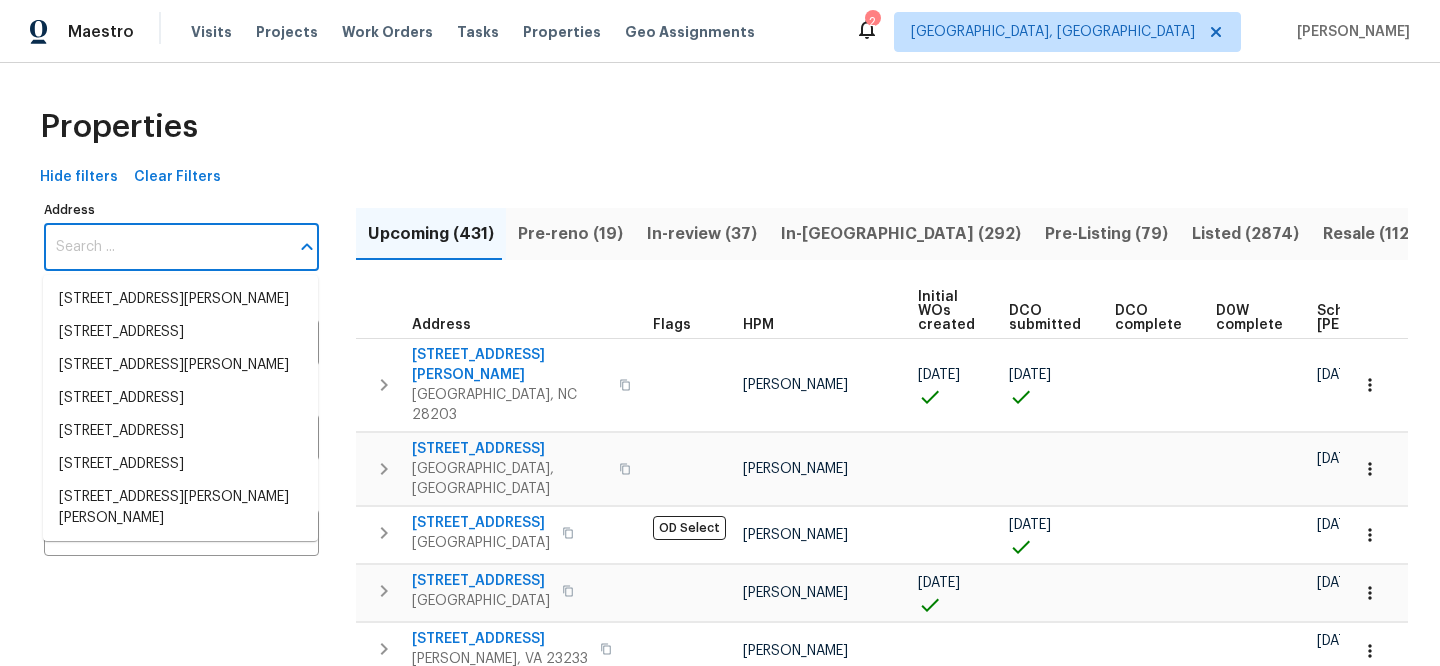 type on "1686 Cortona Ct" 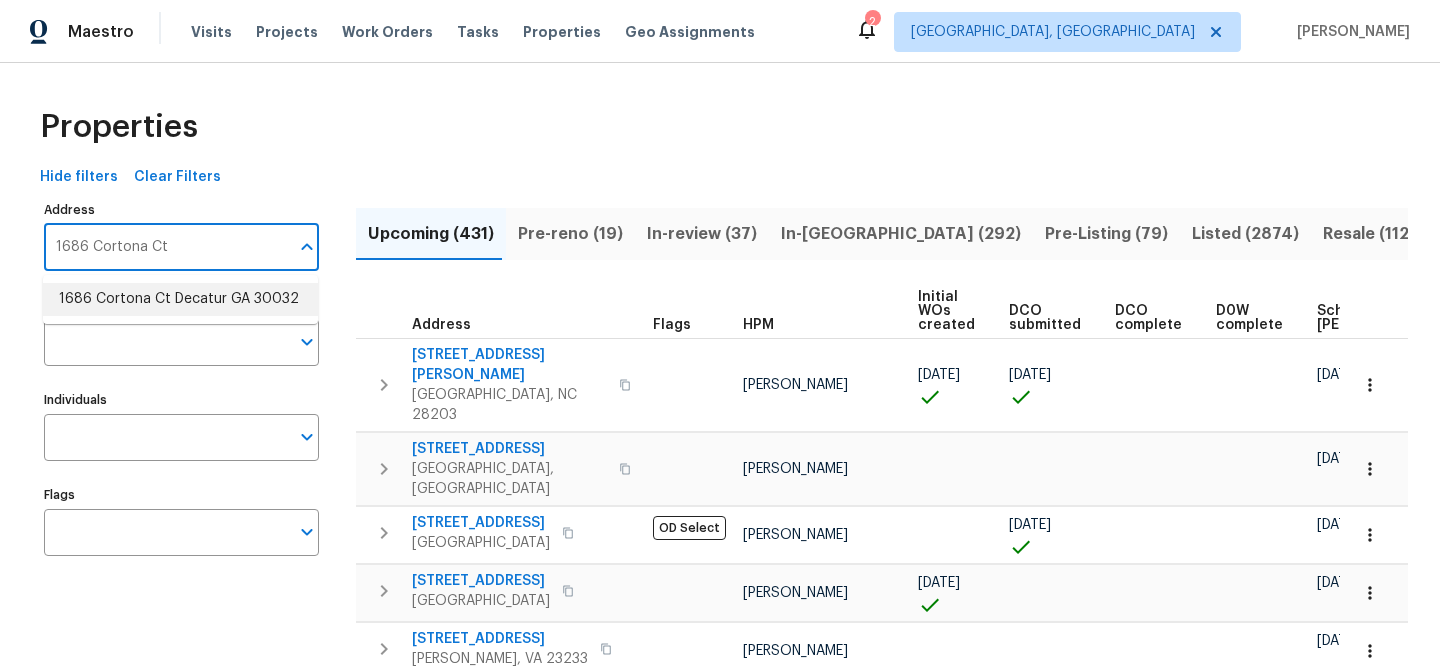 click on "1686 Cortona Ct Decatur GA 30032" at bounding box center [180, 299] 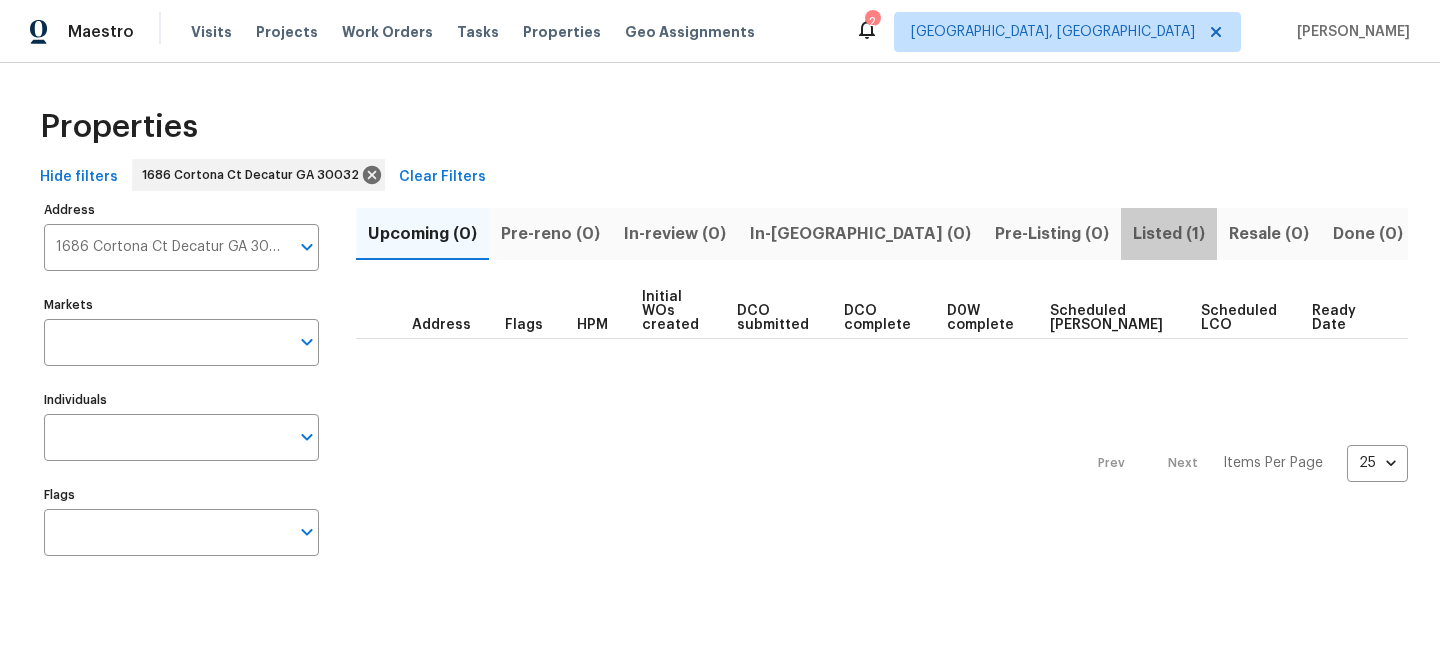 click on "Listed (1)" at bounding box center [1169, 234] 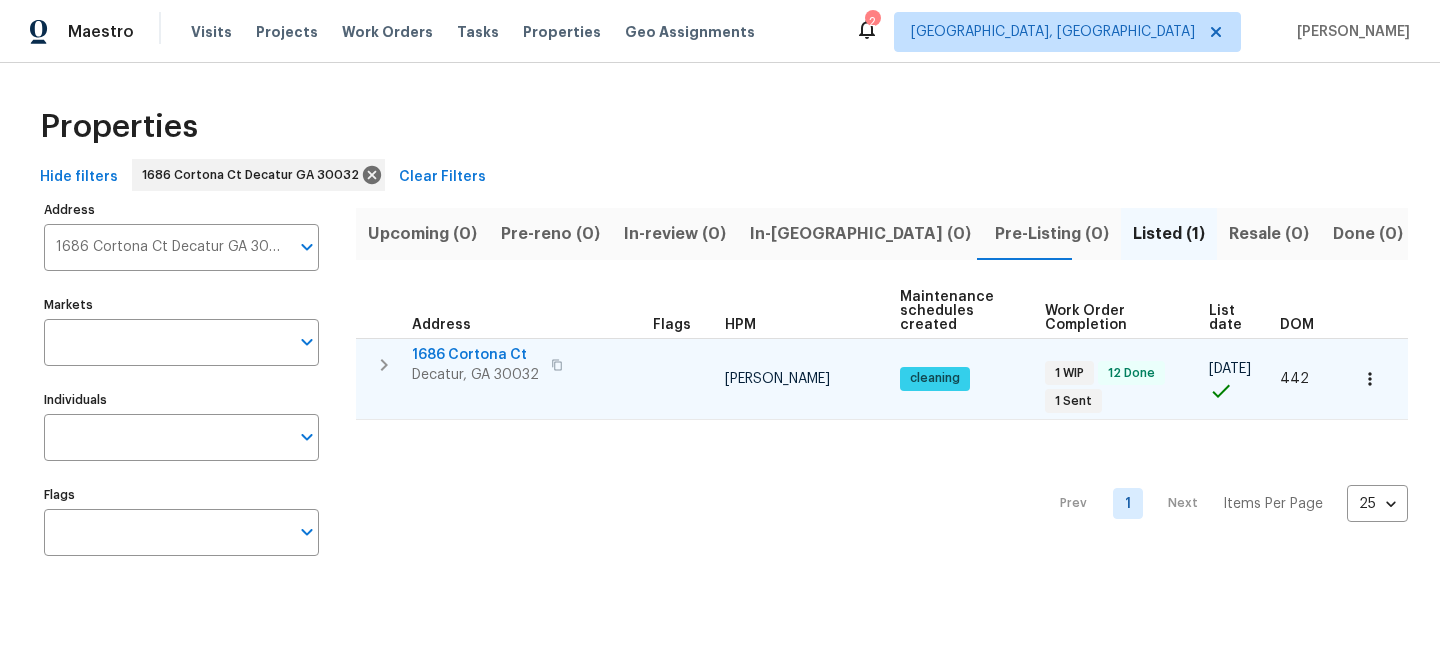 click on "1686 Cortona Ct" at bounding box center (475, 355) 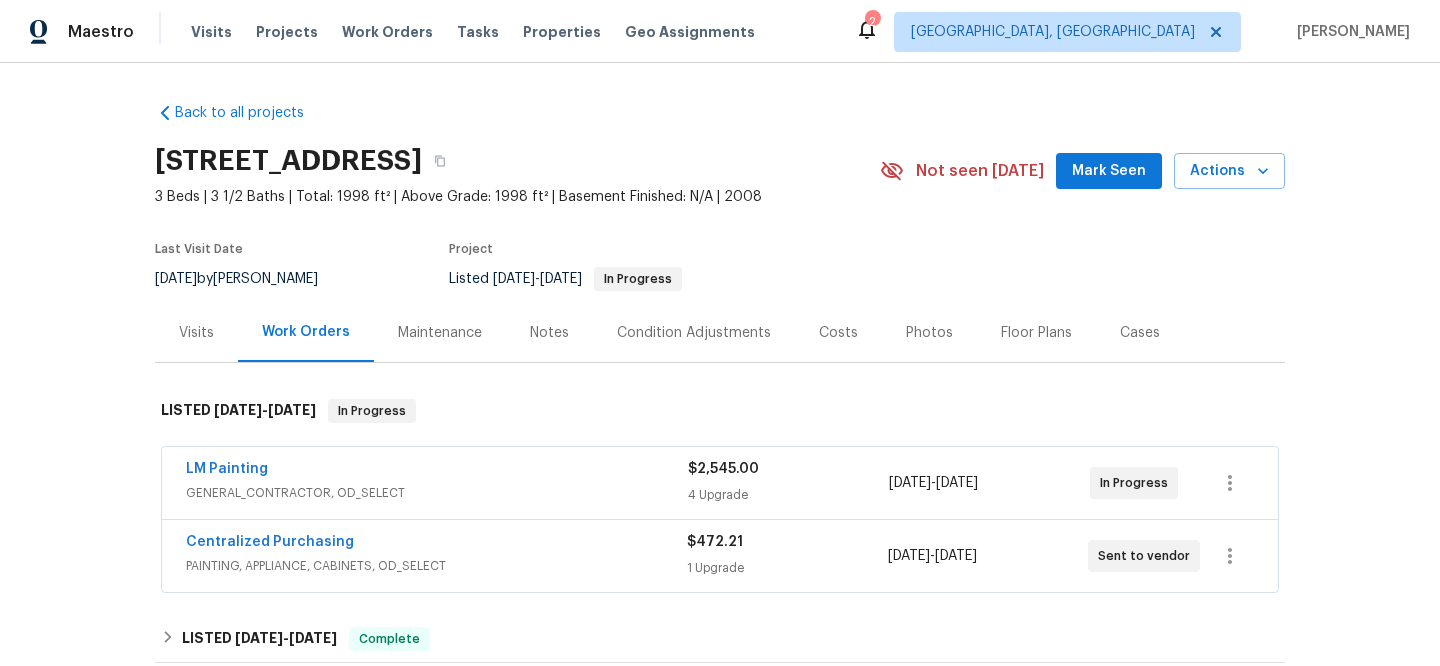scroll, scrollTop: 0, scrollLeft: 0, axis: both 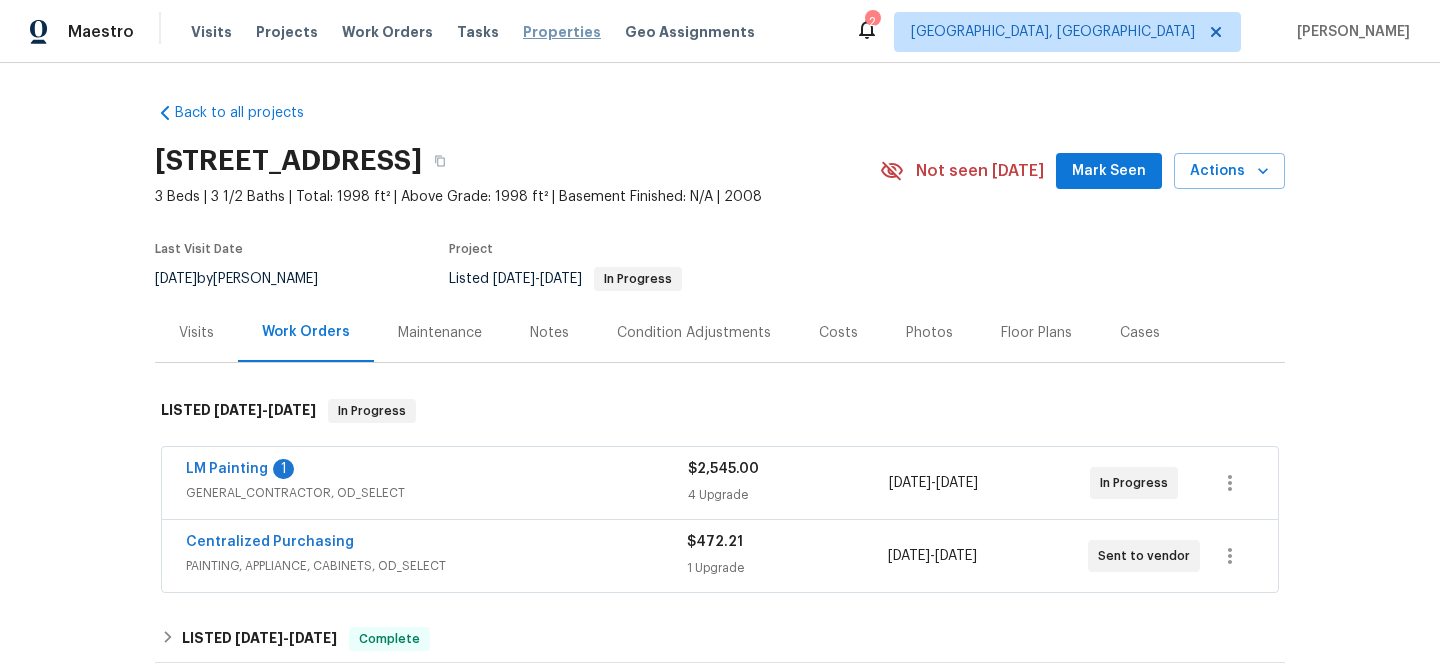 click on "Properties" at bounding box center [562, 32] 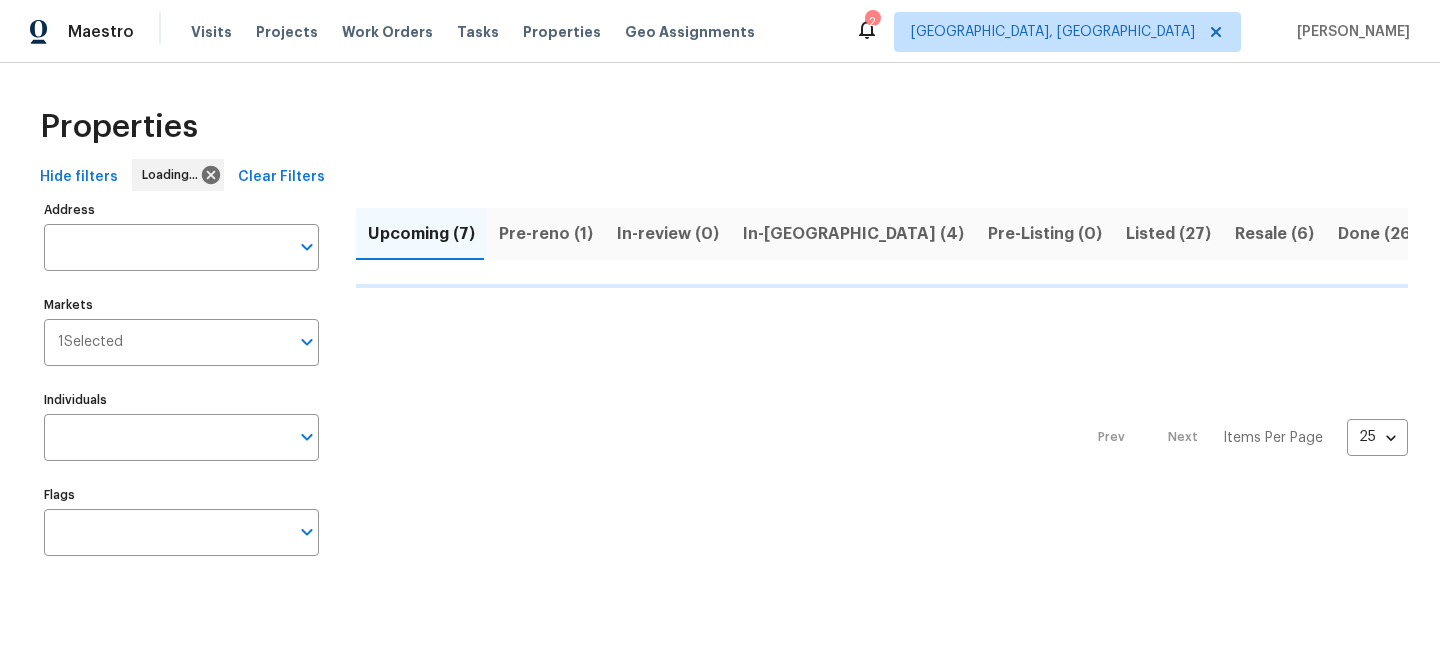 click on "Clear Filters" at bounding box center [281, 177] 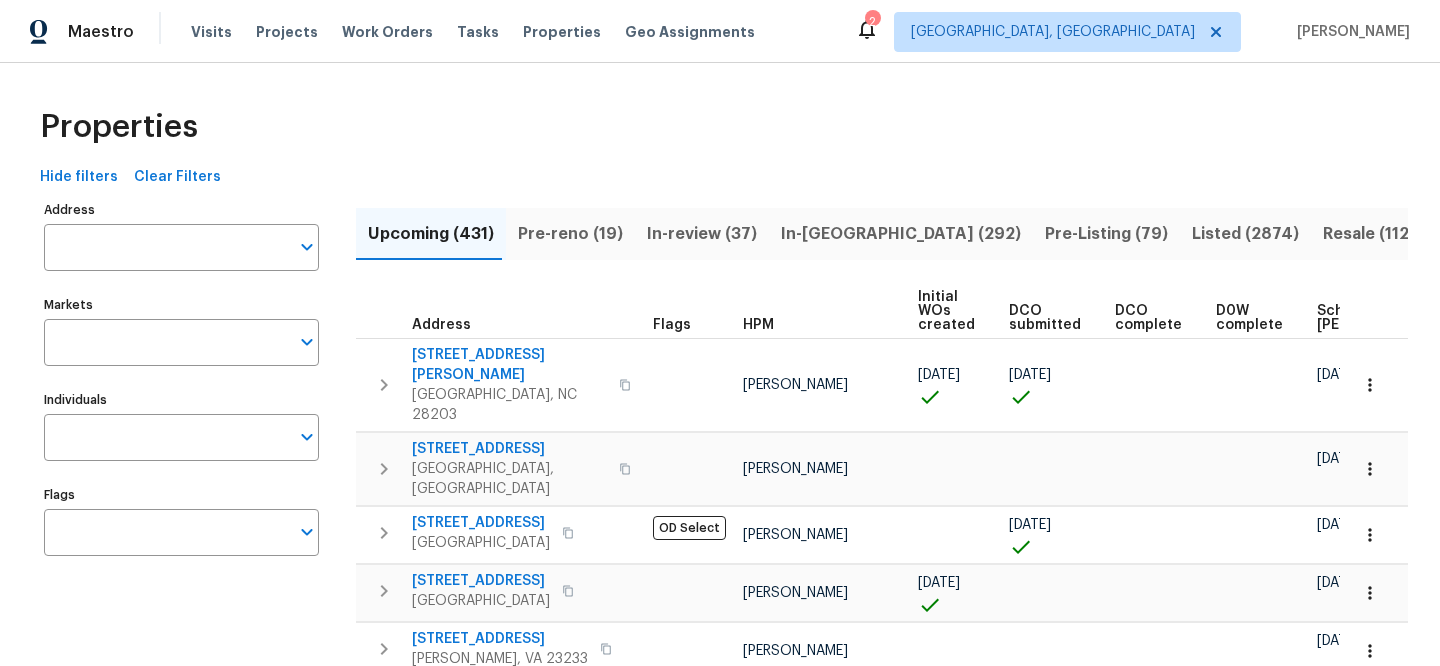 click on "Address" at bounding box center (166, 247) 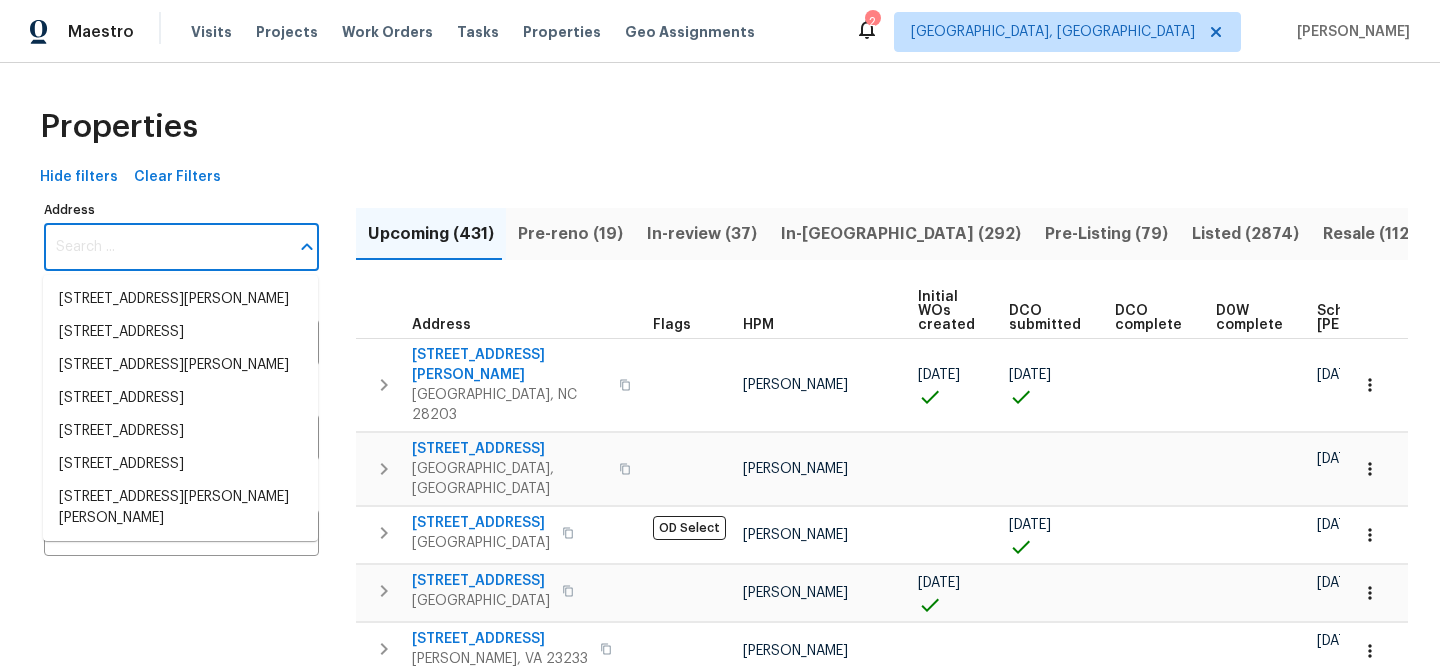 paste on "3137 Hawthorne Path" 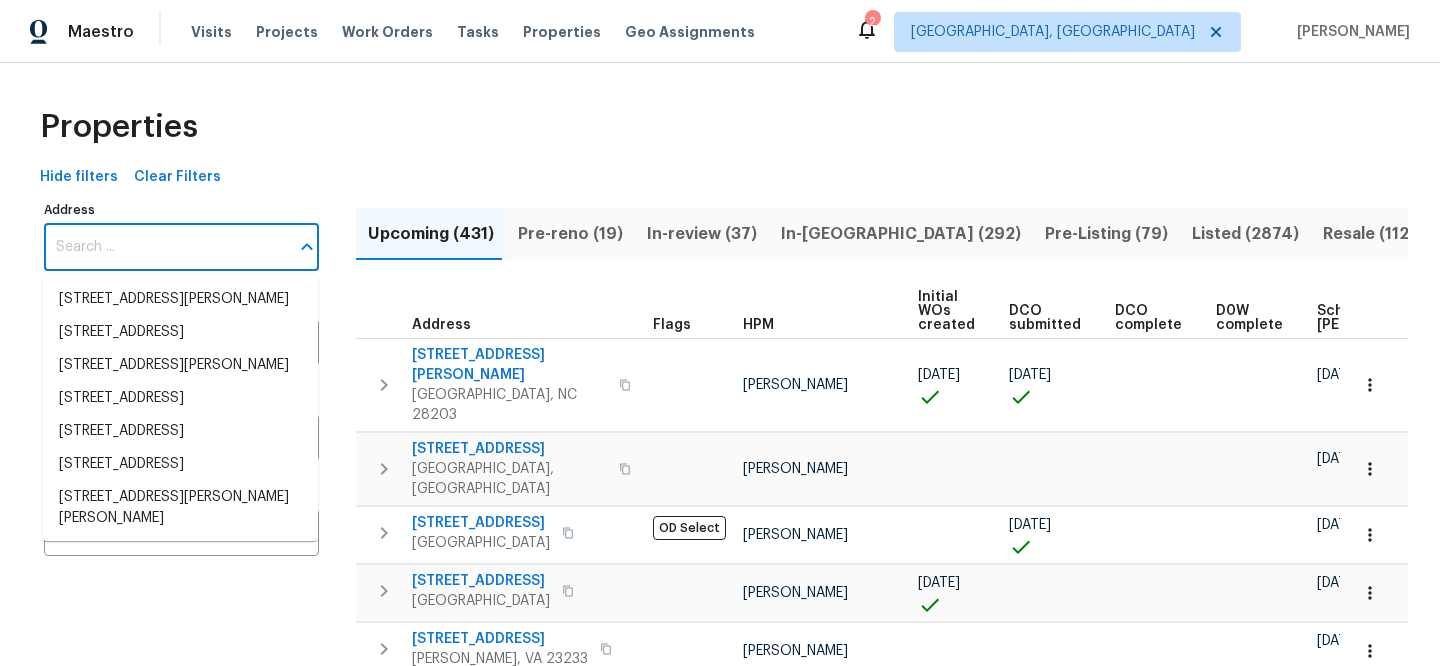 type on "3137 Hawthorne Path" 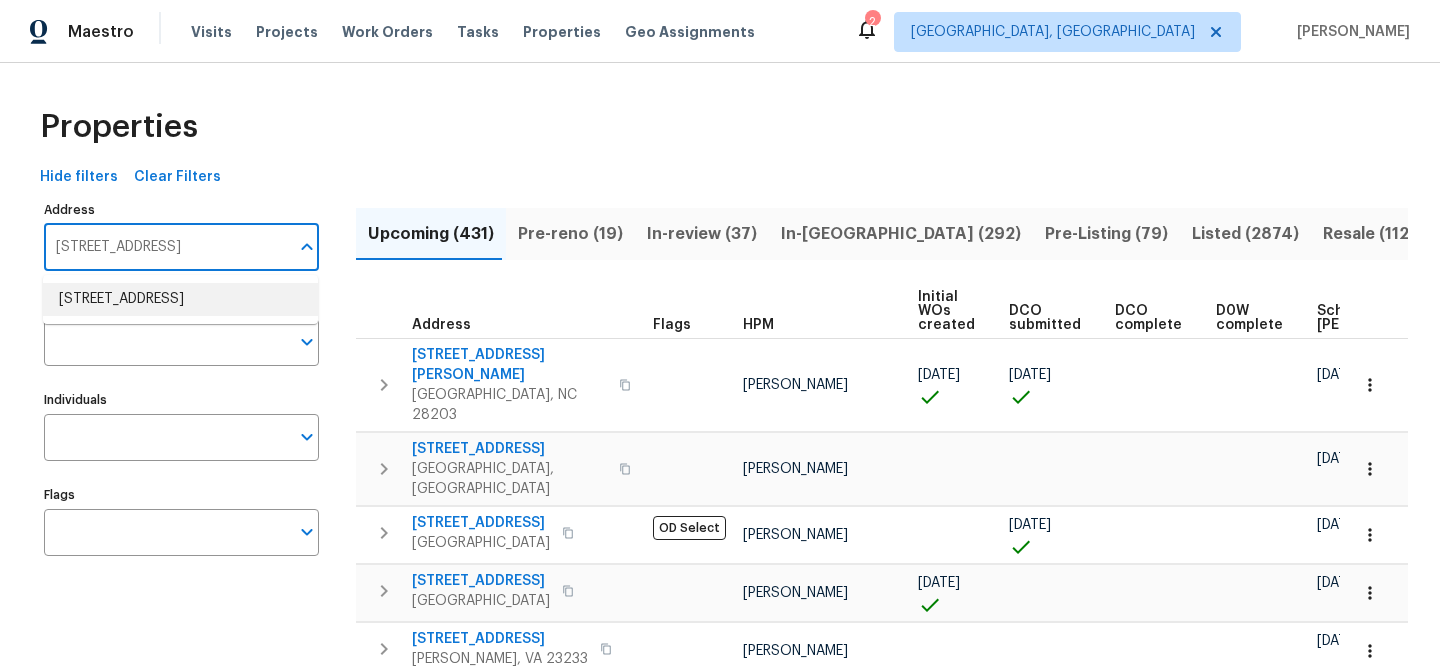 click on "3137 Hawthorne Path Braselton GA 30517" at bounding box center [180, 299] 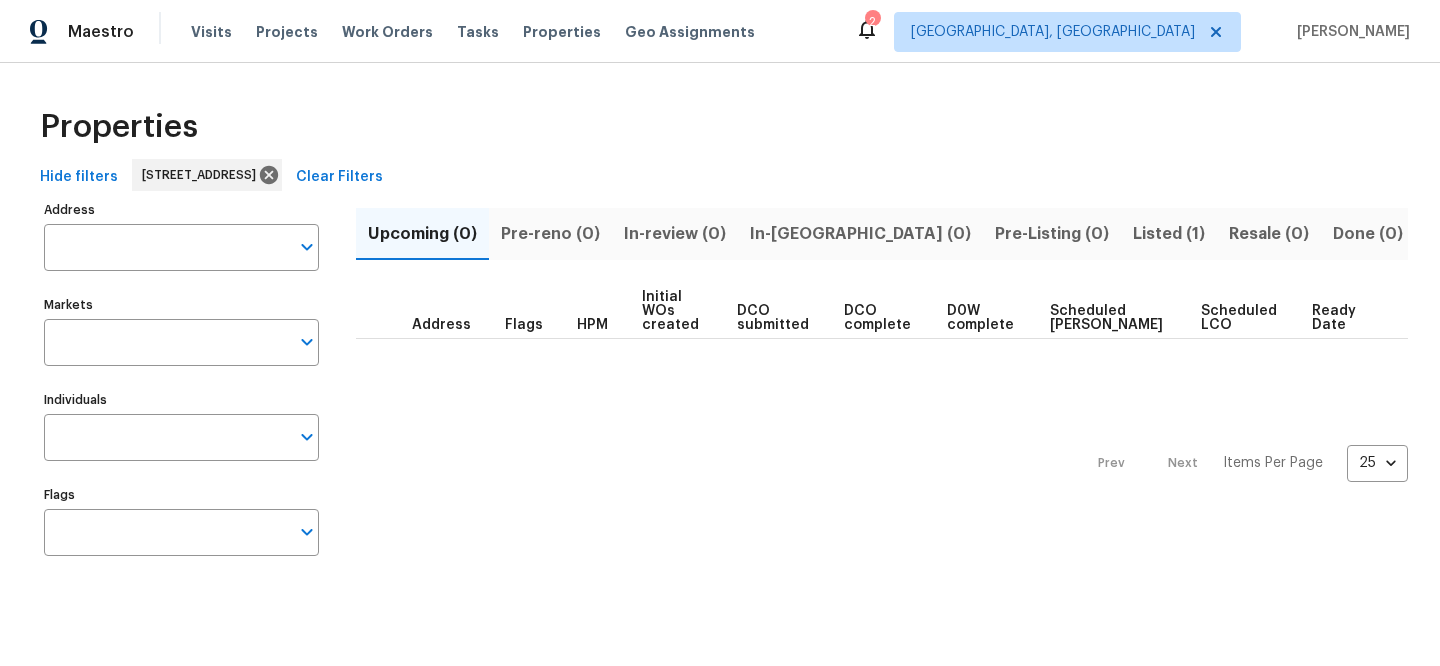 type on "3137 Hawthorne Path Braselton GA 30517" 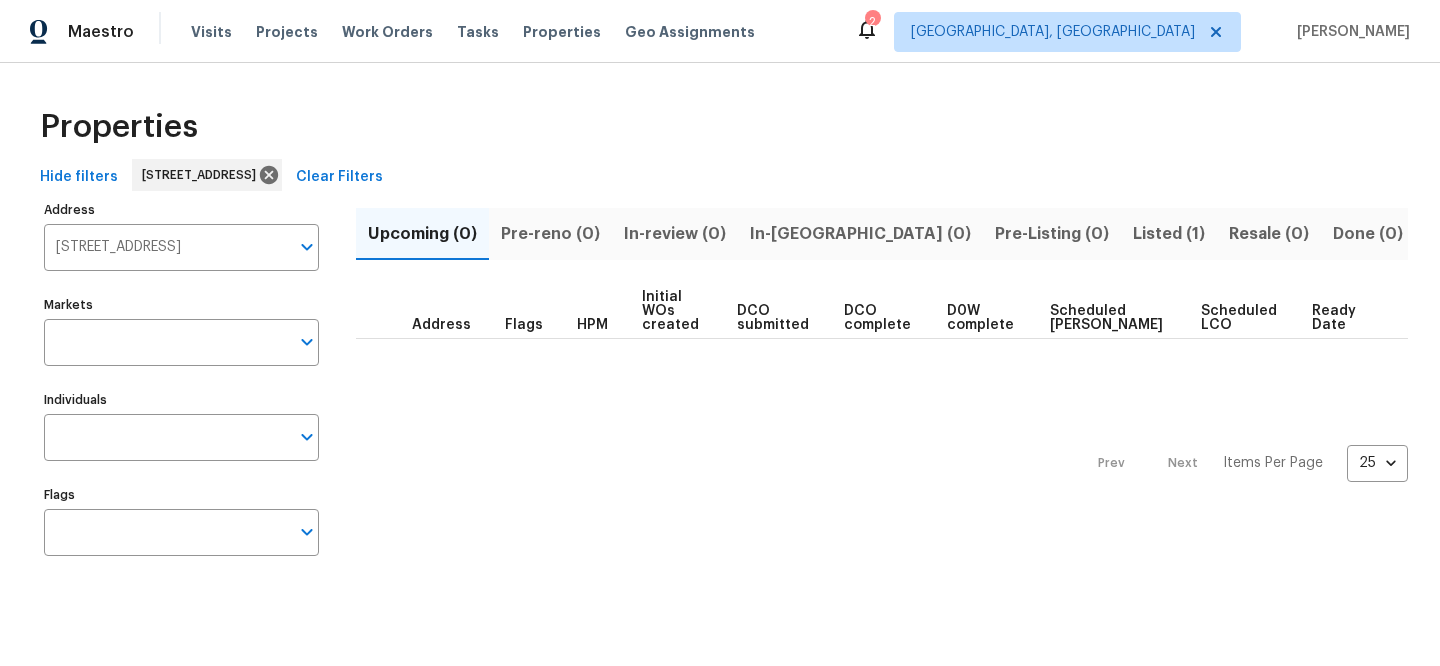 click on "Listed (1)" at bounding box center (1169, 234) 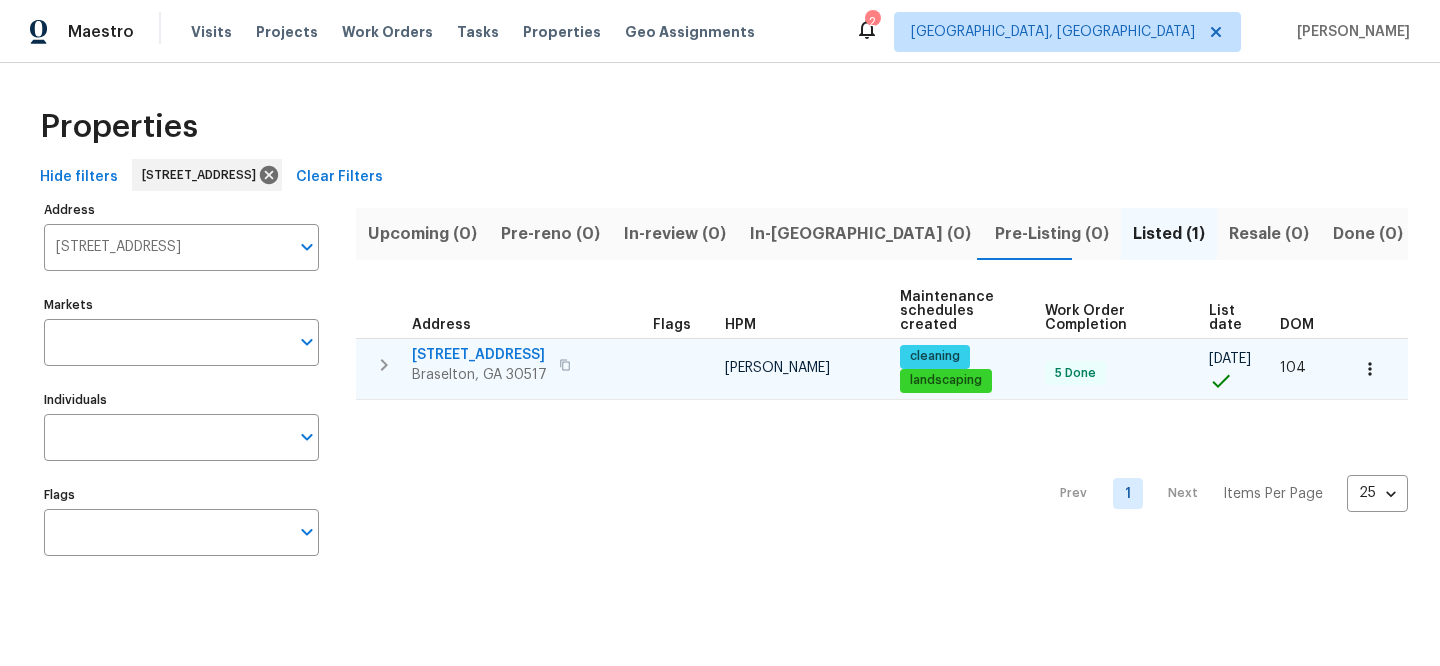 click on "3137 Hawthorne Path" at bounding box center (479, 355) 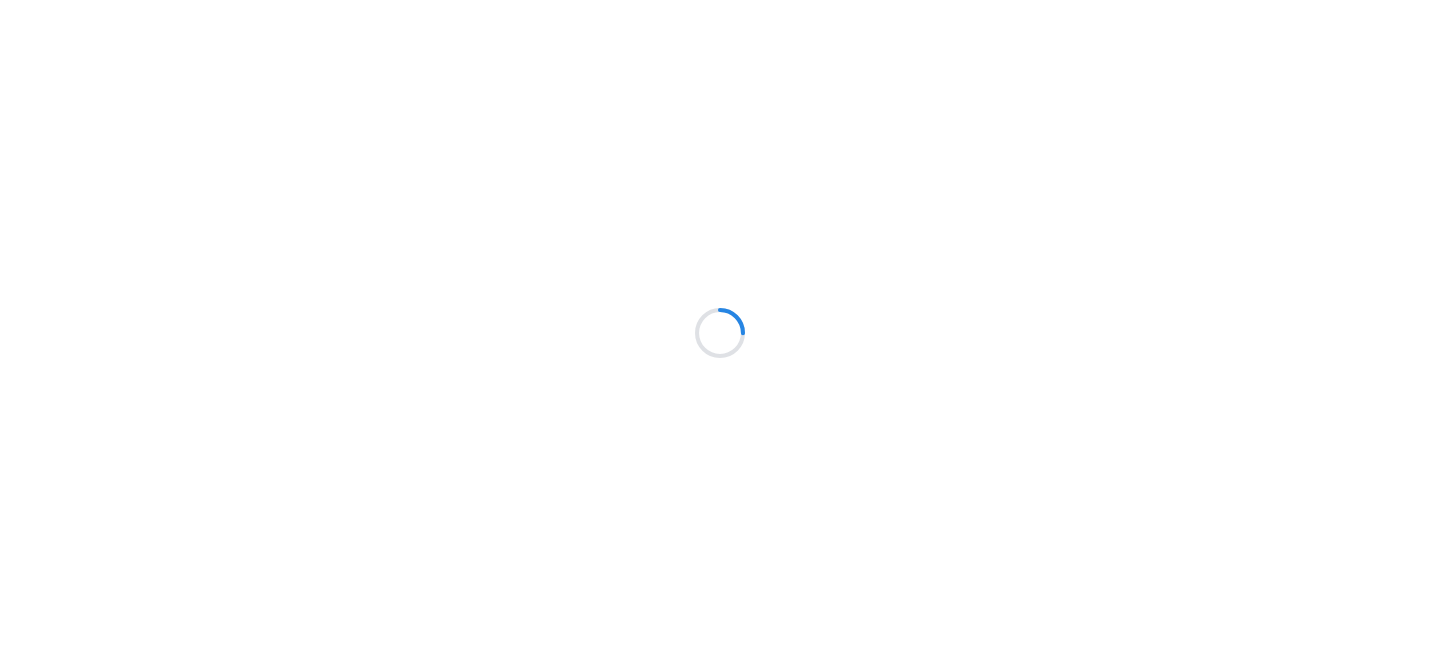 scroll, scrollTop: 0, scrollLeft: 0, axis: both 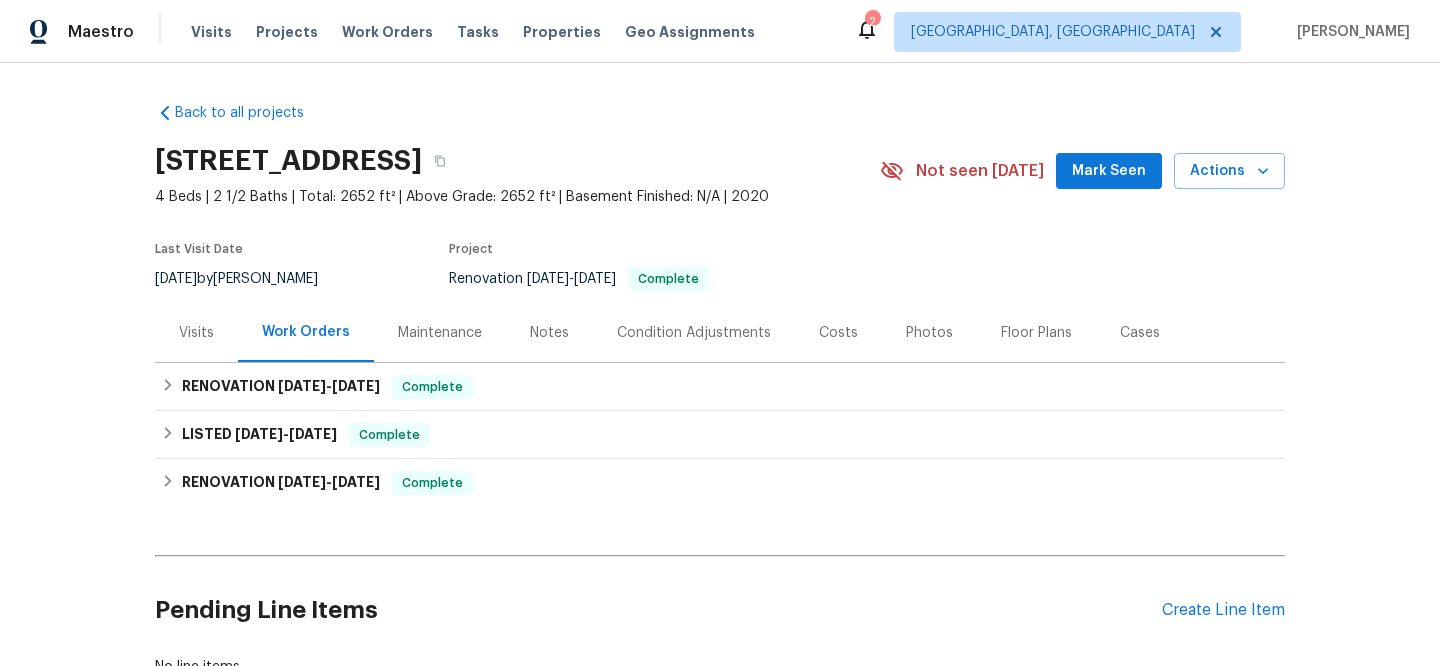click on "Visits" at bounding box center (196, 333) 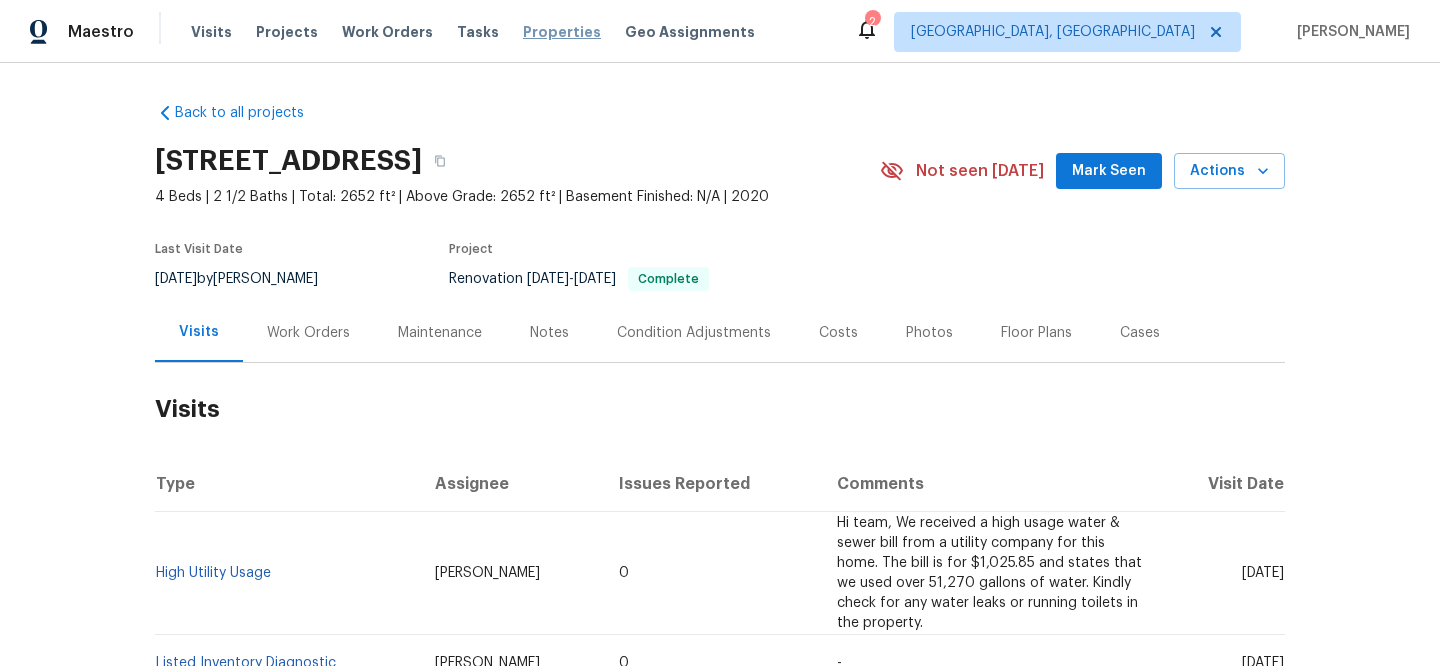 click on "Properties" at bounding box center (562, 32) 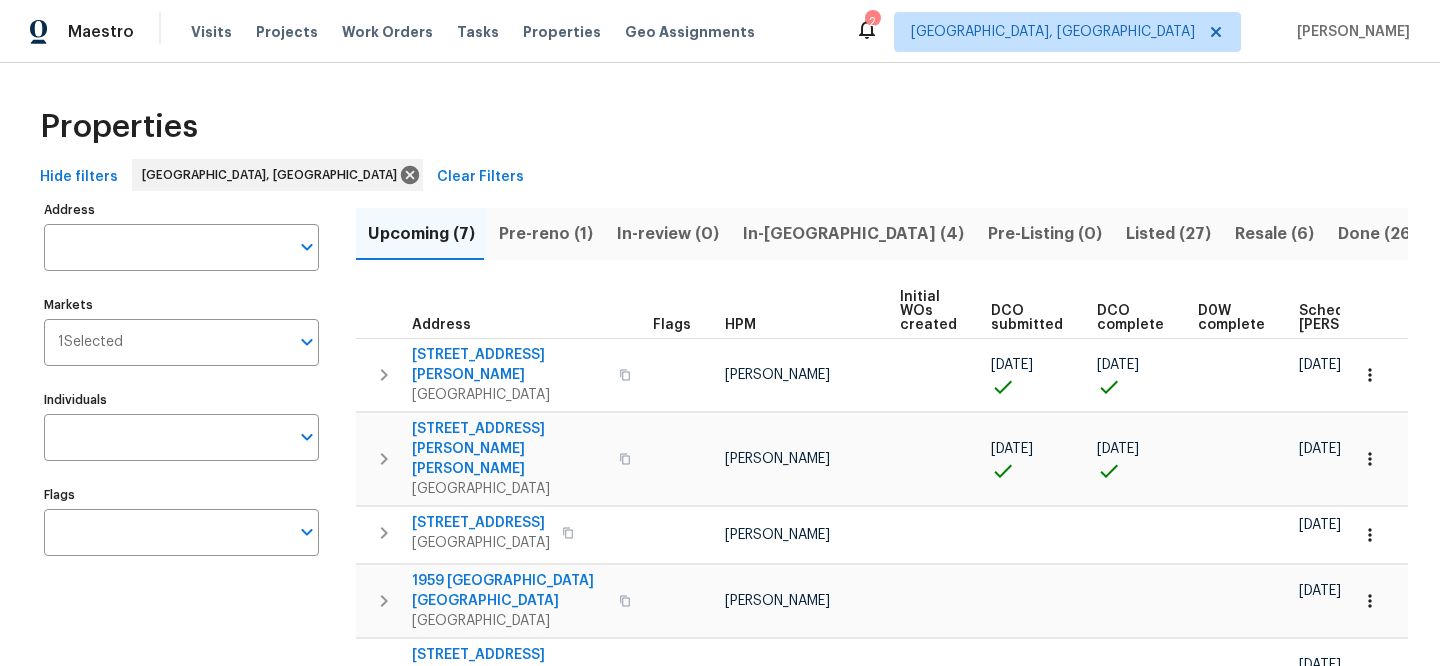 click on "Clear Filters" at bounding box center [480, 177] 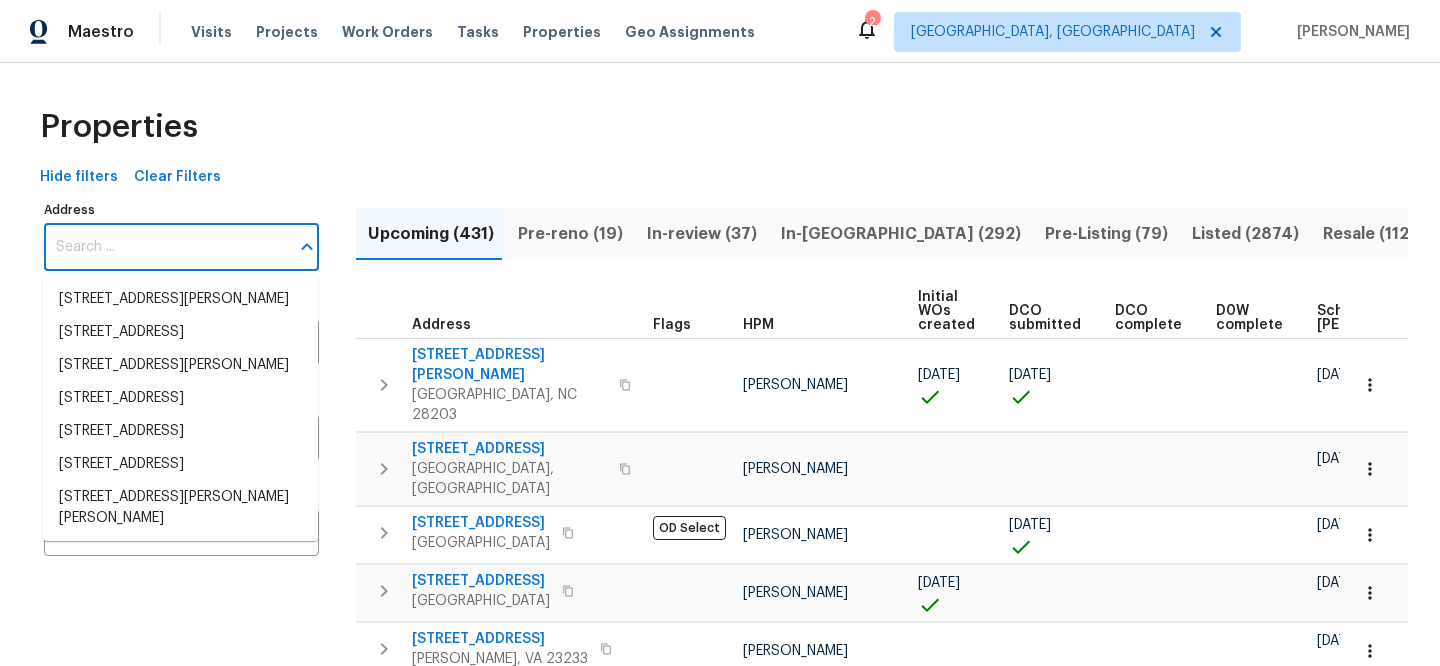click on "Address" at bounding box center (166, 247) 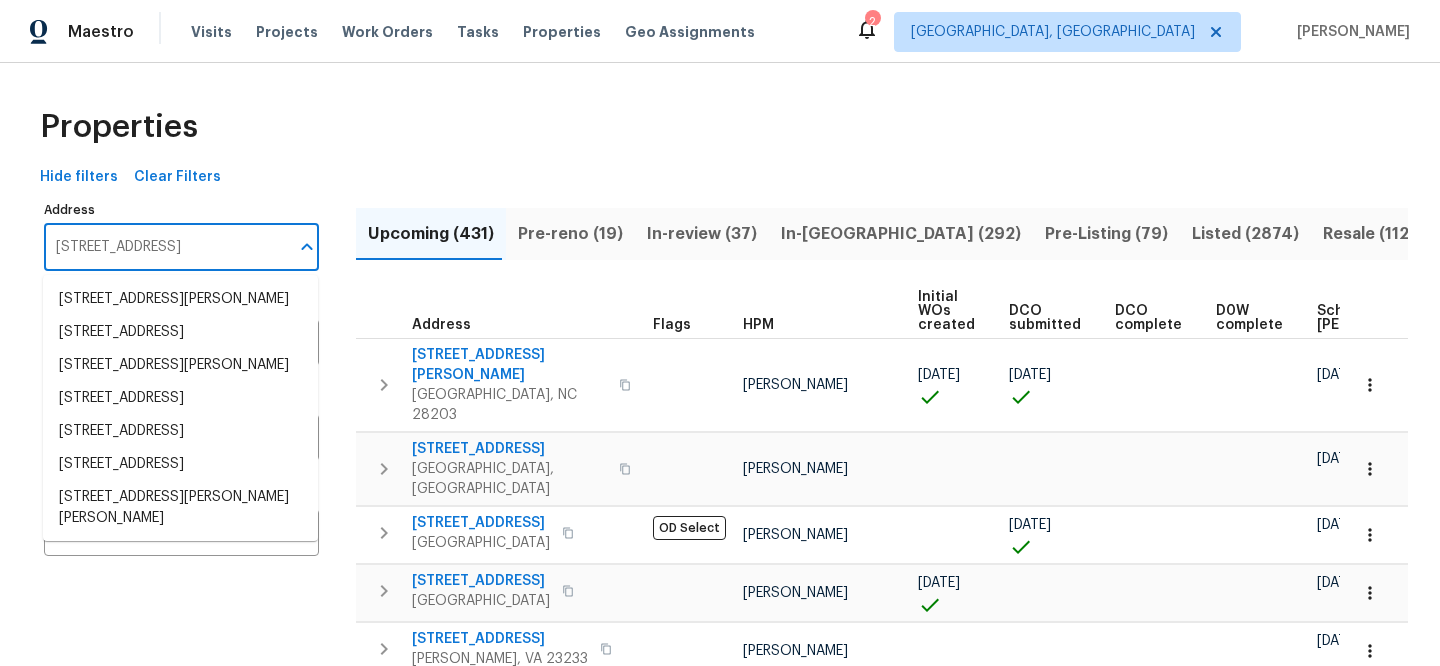 scroll, scrollTop: 0, scrollLeft: 67, axis: horizontal 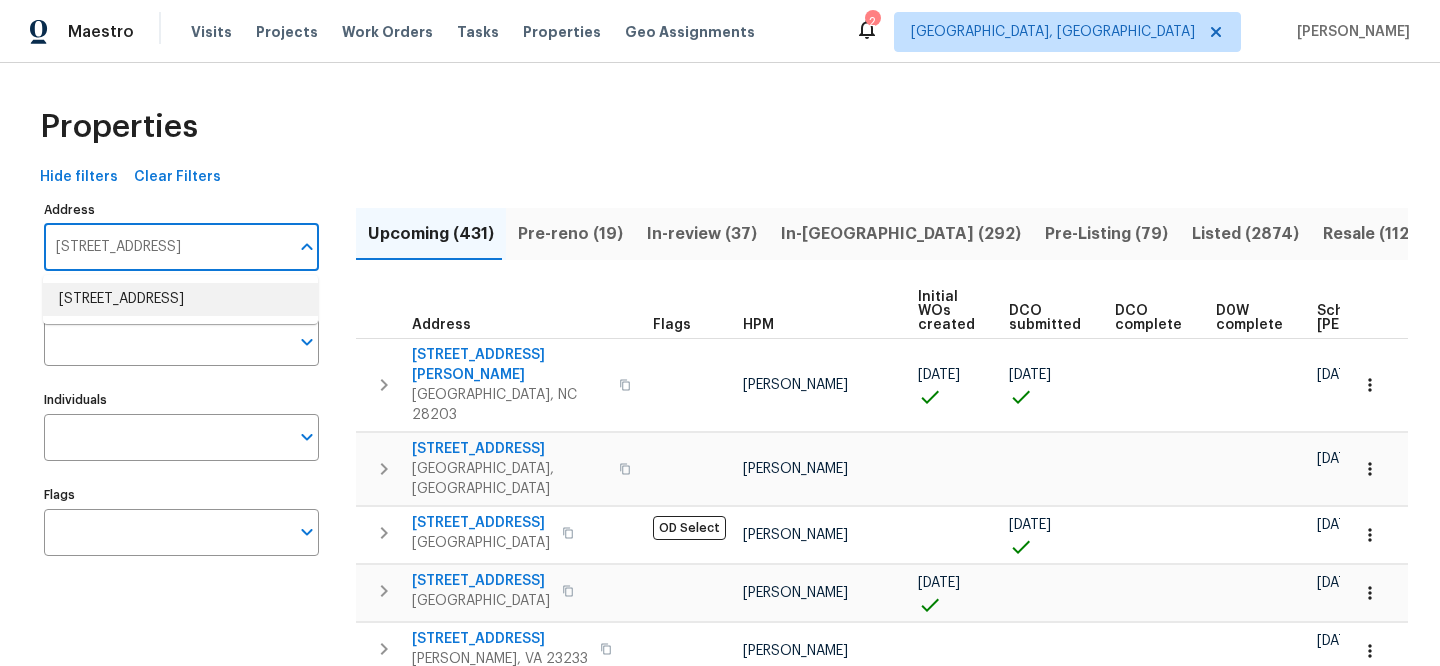 click on "253 Palmetto Walk Dr Summerville SC 29486" at bounding box center [180, 299] 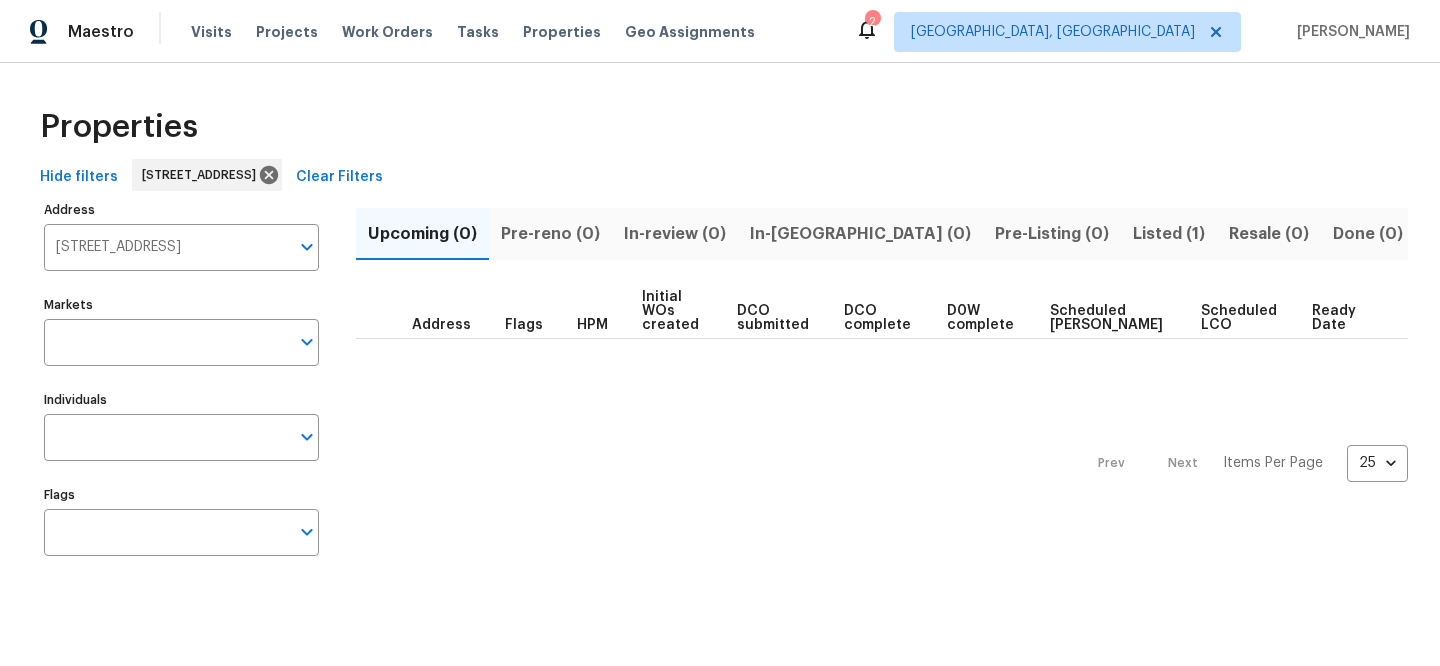 click on "Listed (1)" at bounding box center [1169, 234] 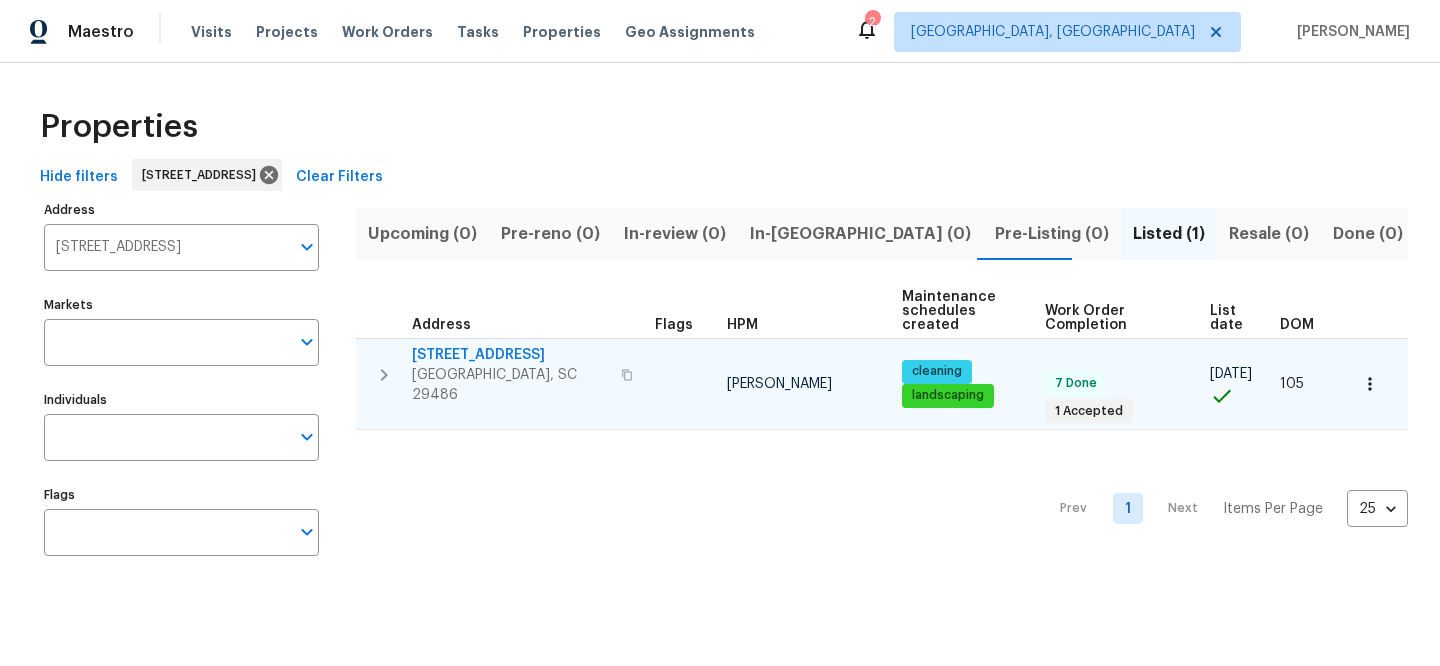 click on "[STREET_ADDRESS]" at bounding box center (510, 355) 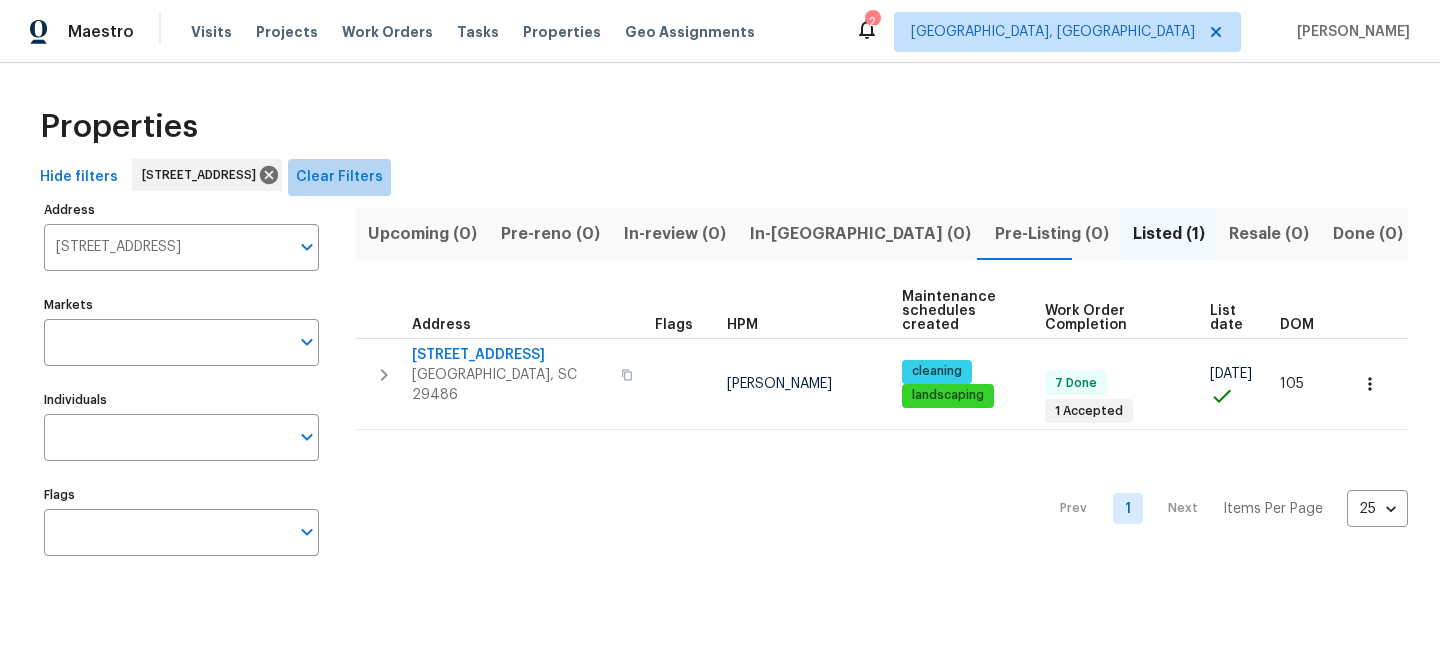click on "Clear Filters" at bounding box center [339, 177] 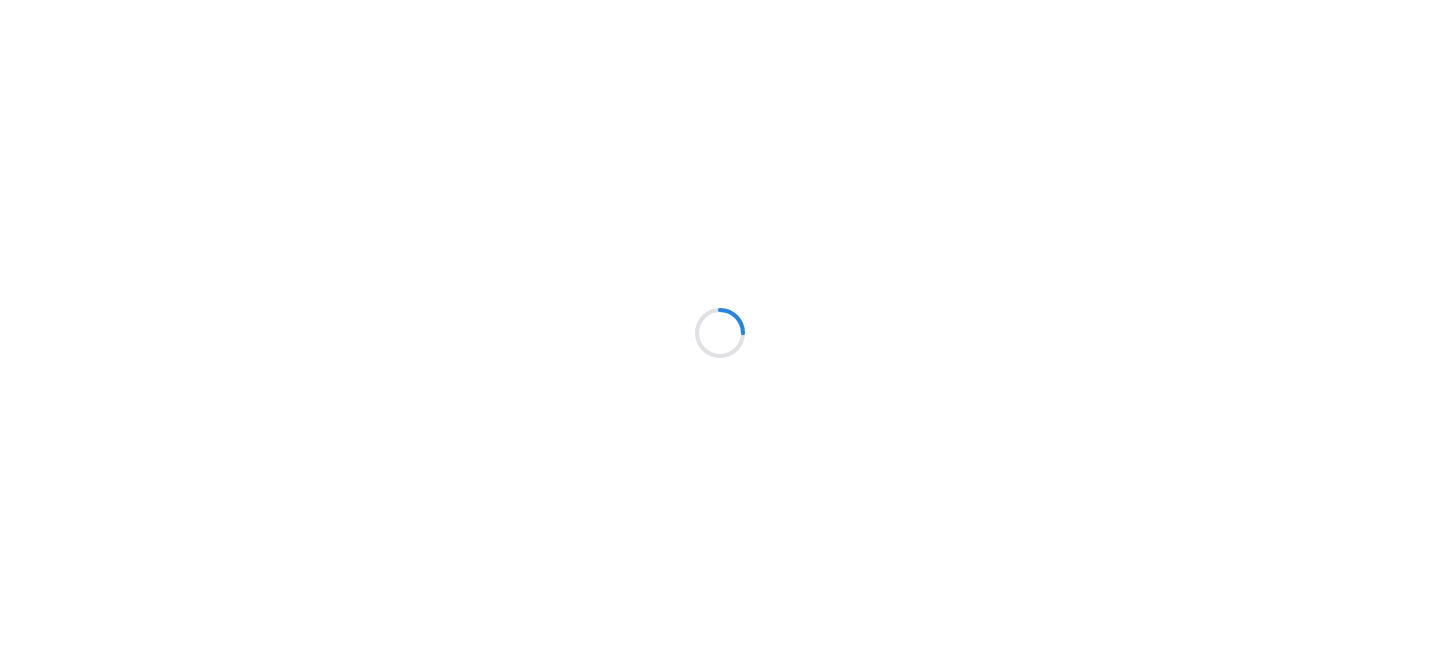 scroll, scrollTop: 0, scrollLeft: 0, axis: both 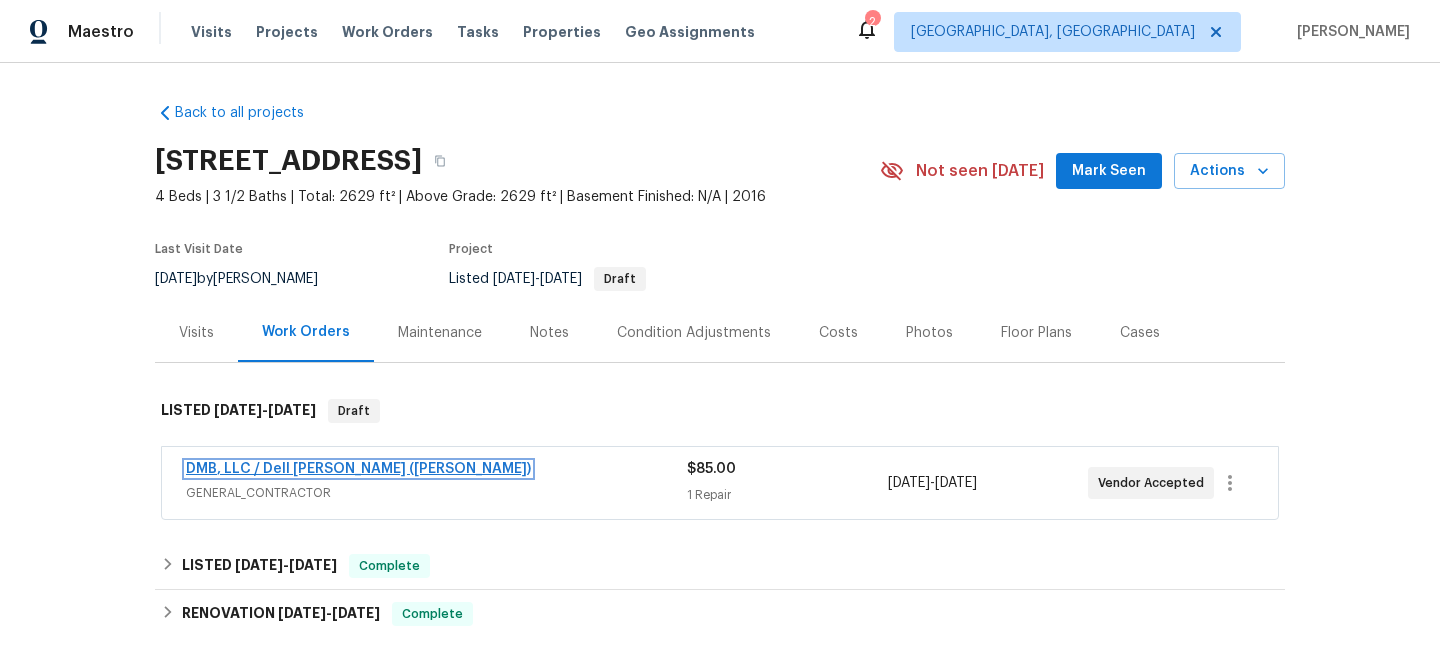 click on "DMB, LLC / Dell [PERSON_NAME] ([PERSON_NAME])" at bounding box center [358, 469] 